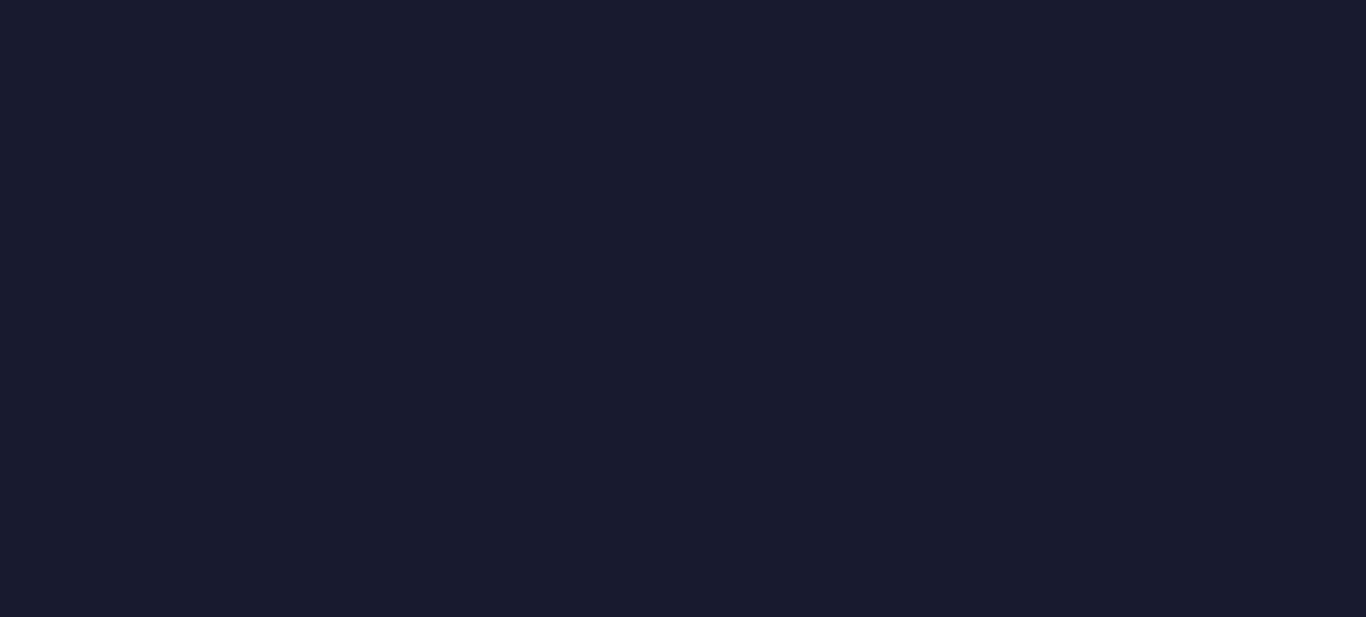 scroll, scrollTop: 0, scrollLeft: 0, axis: both 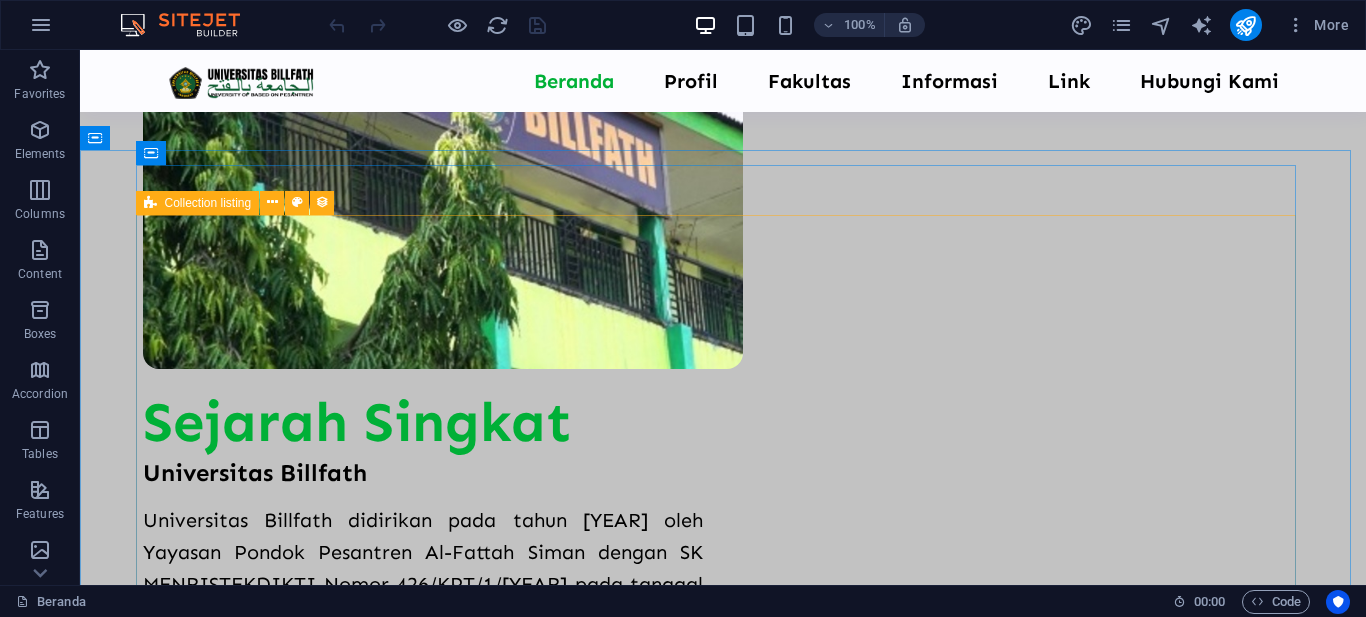 click at bounding box center (150, 203) 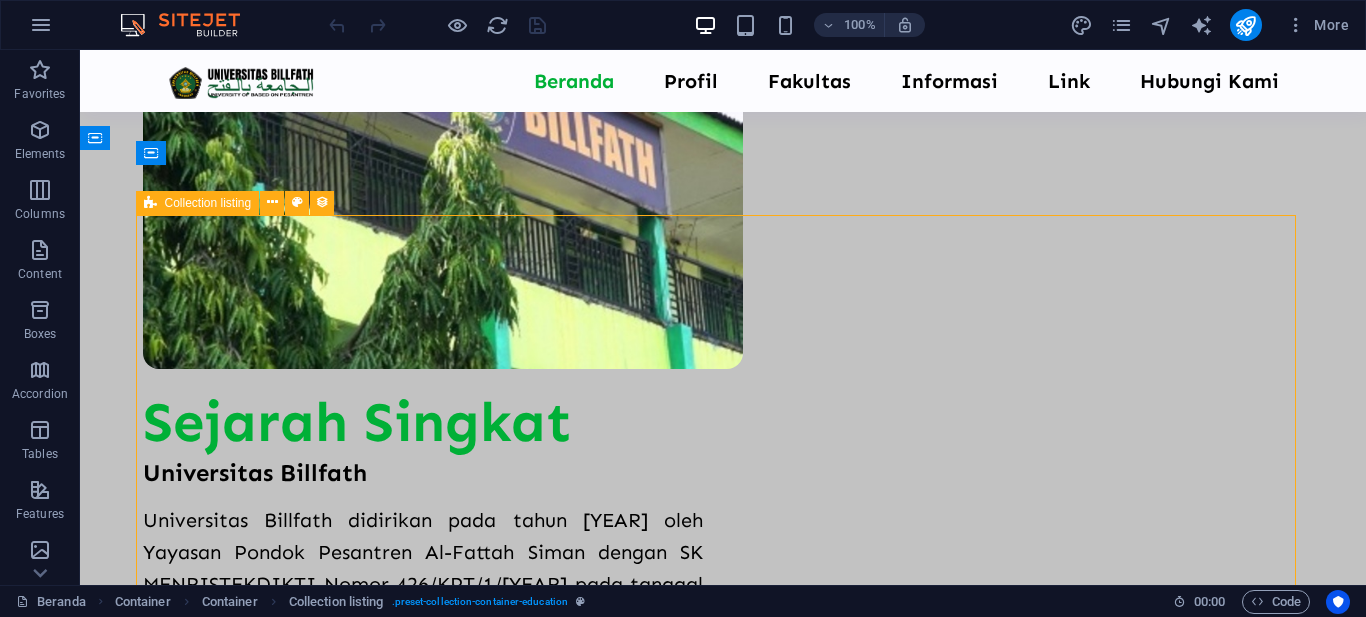 click at bounding box center (150, 203) 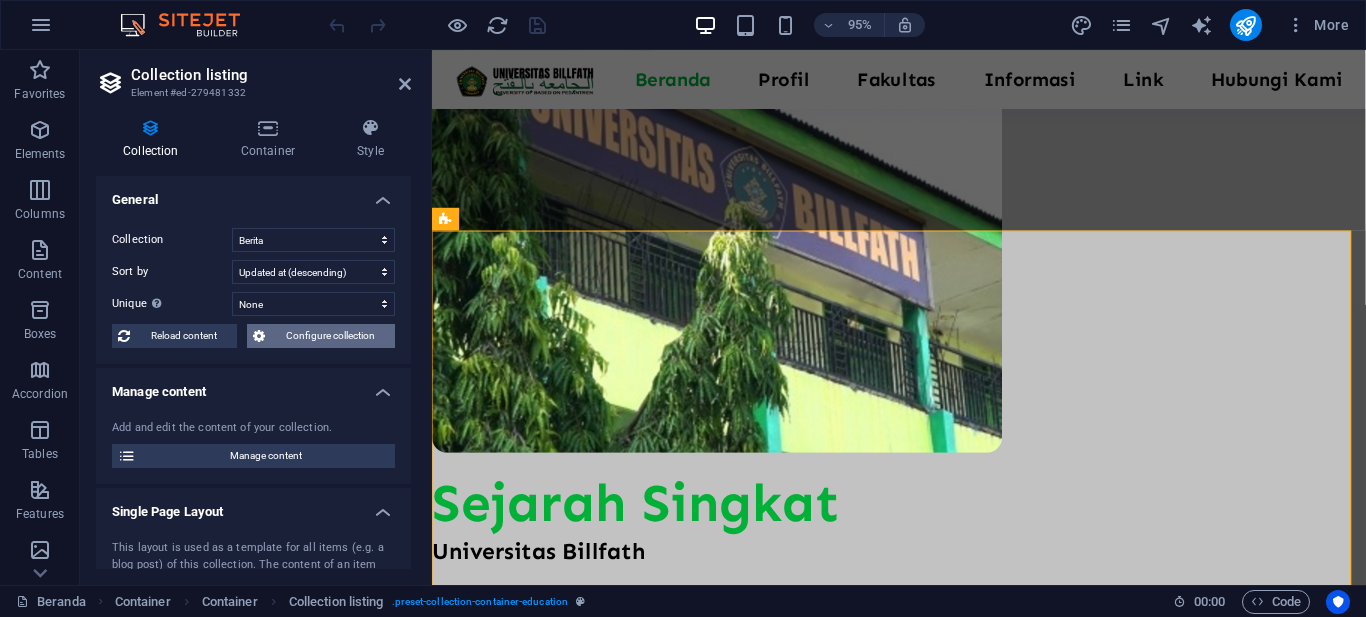 scroll, scrollTop: 813, scrollLeft: 0, axis: vertical 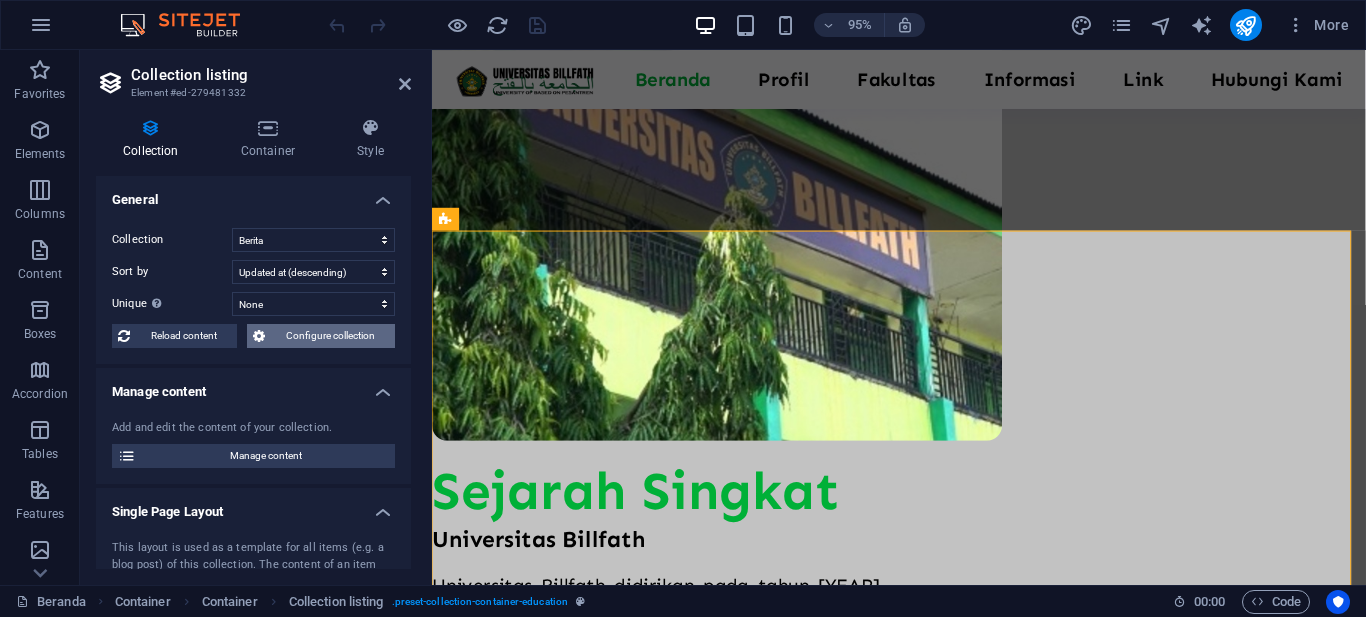 click on "Configure collection" at bounding box center (330, 336) 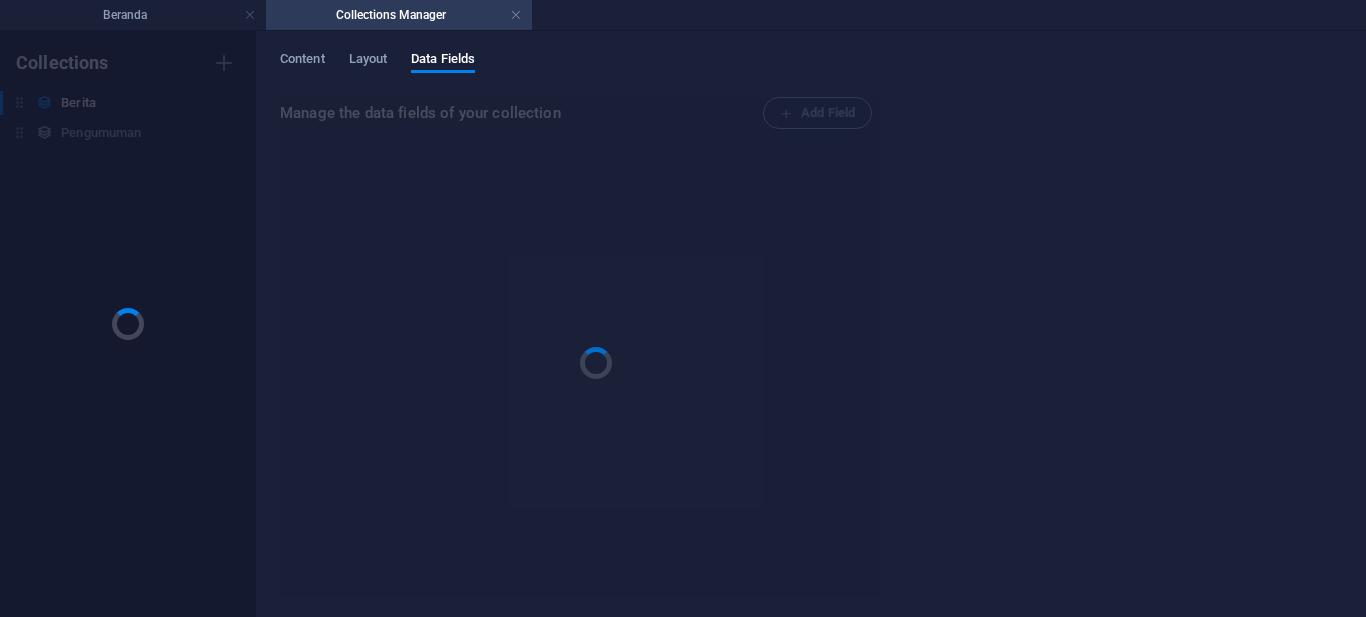 scroll, scrollTop: 0, scrollLeft: 0, axis: both 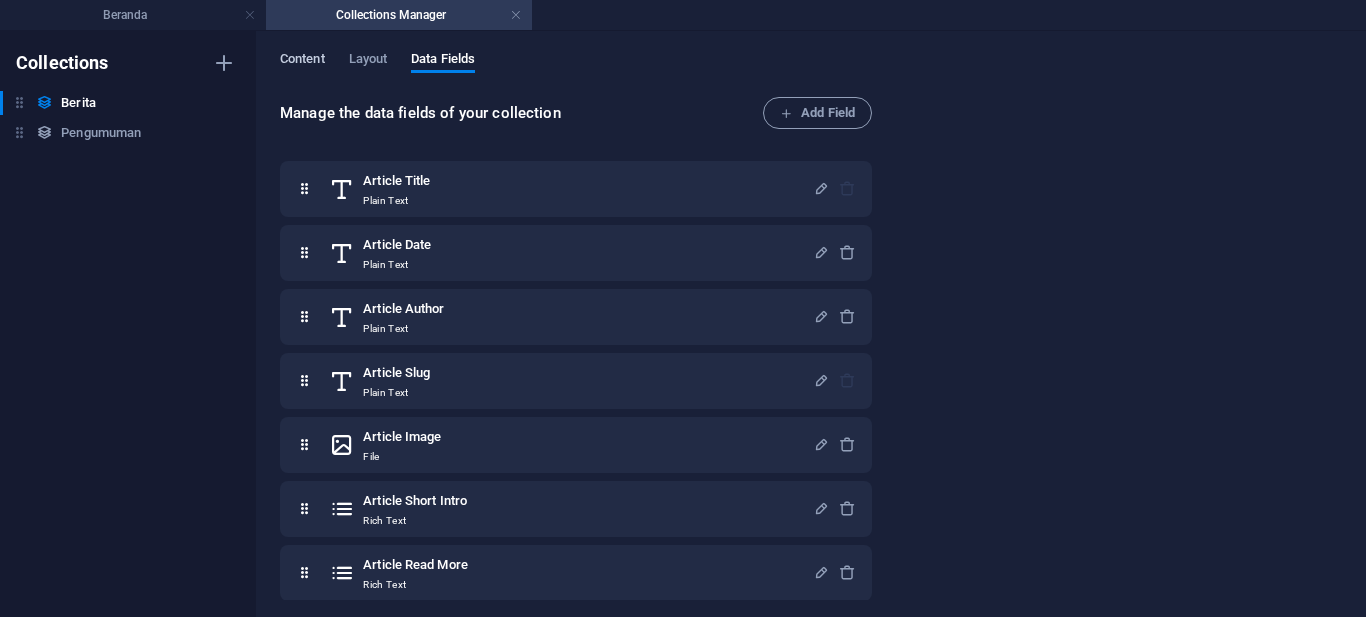 click on "Content" at bounding box center (302, 61) 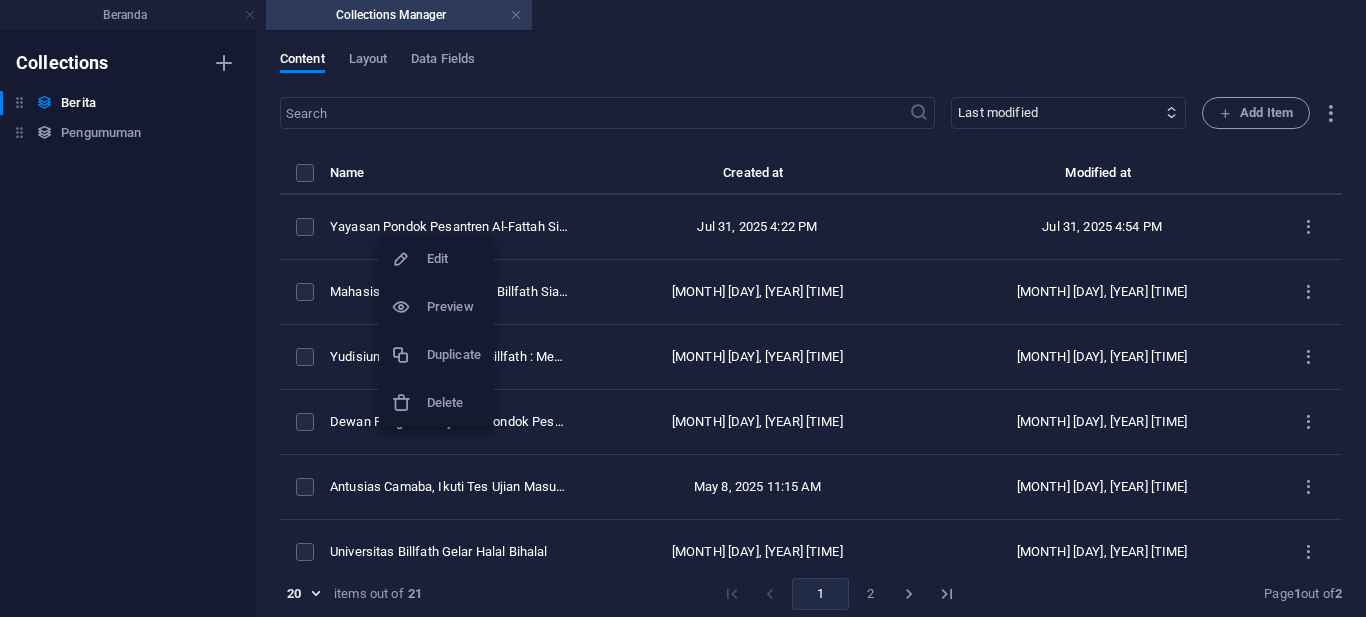 click on "Duplicate" at bounding box center [454, 355] 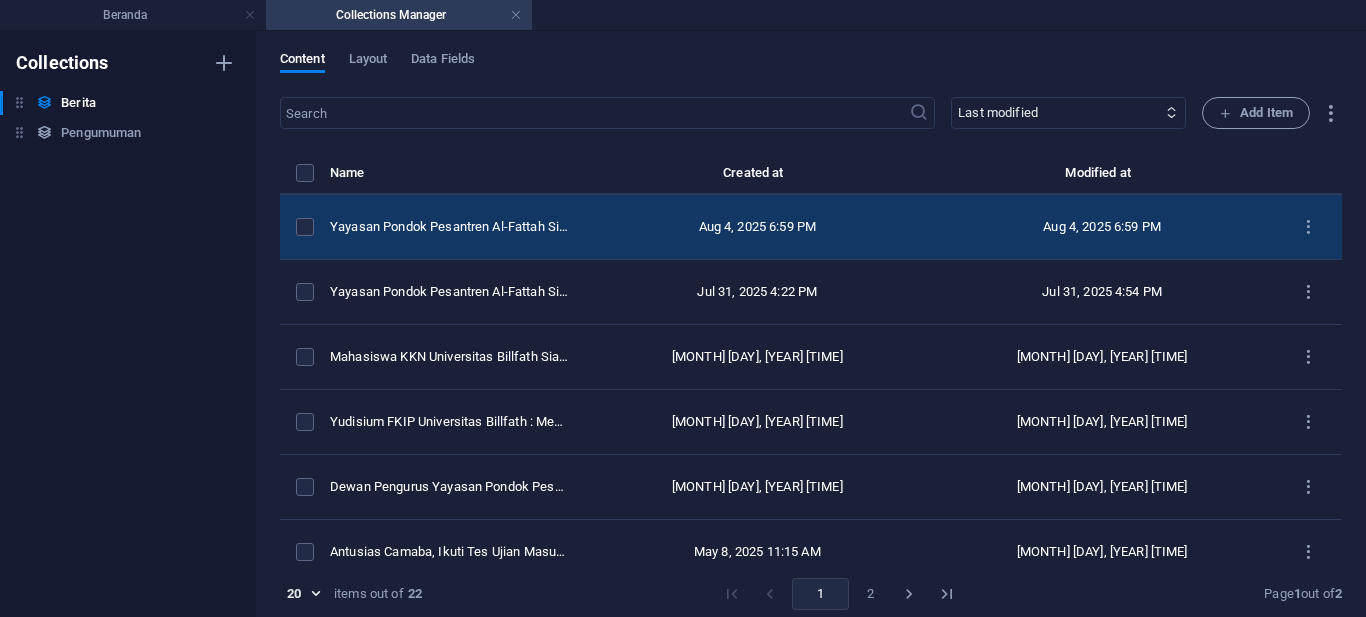 click on "Yayasan Pondok Pesantren Al-Fattah Siman Ikrar Wakaf, Disaksikan BPN, Kemenag, dan KUA (Copy)" at bounding box center [457, 227] 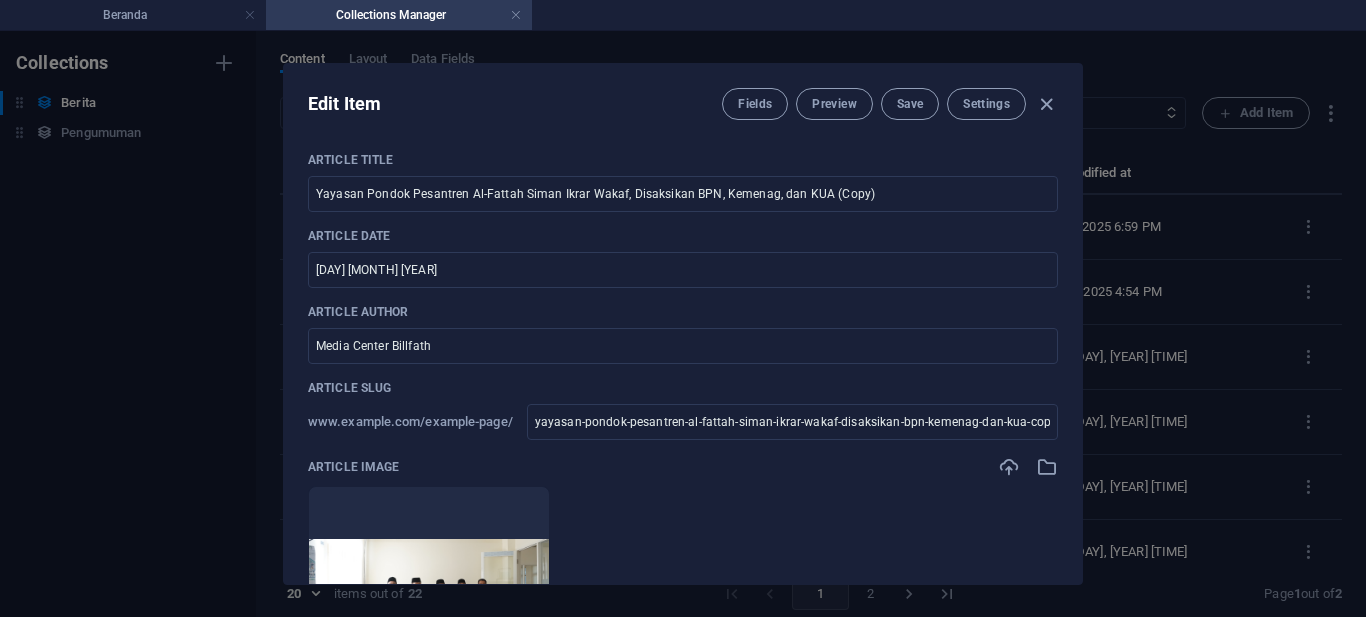 click on "[DAY] [MONTH] [YEAR]" at bounding box center [683, 270] 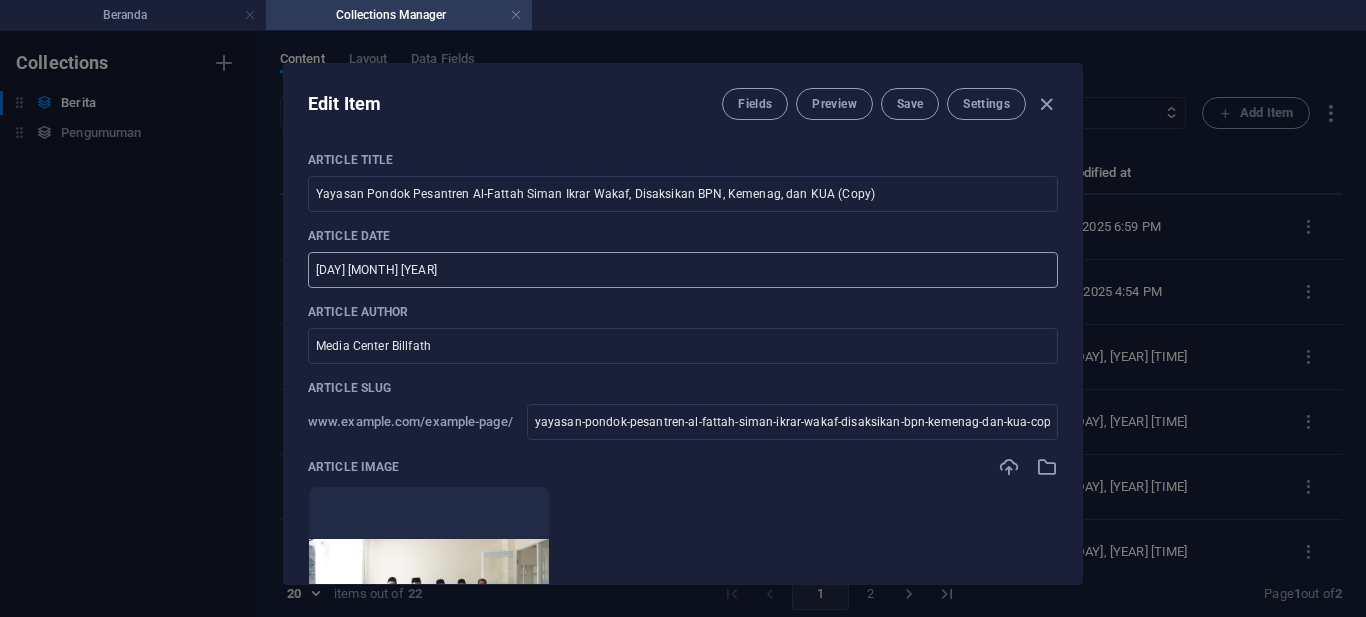 click on "[DAY] [MONTH] [YEAR]" at bounding box center [683, 270] 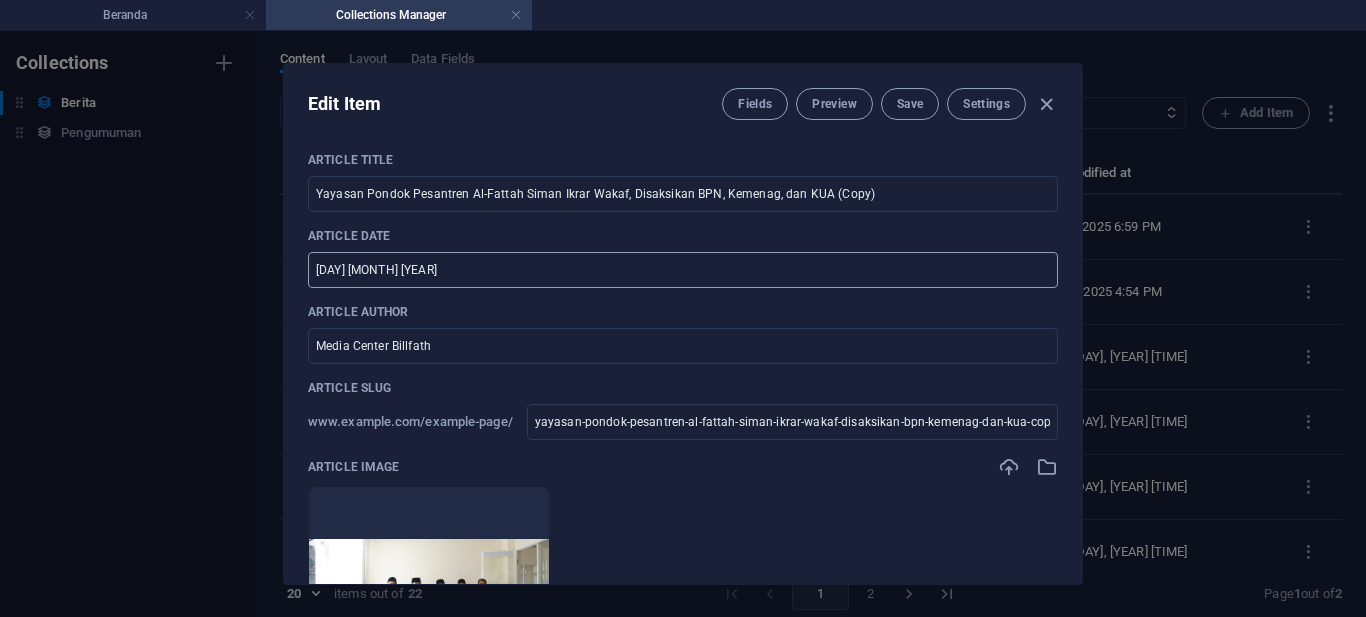 click on "[DAY] [MONTH] [YEAR]" at bounding box center [683, 270] 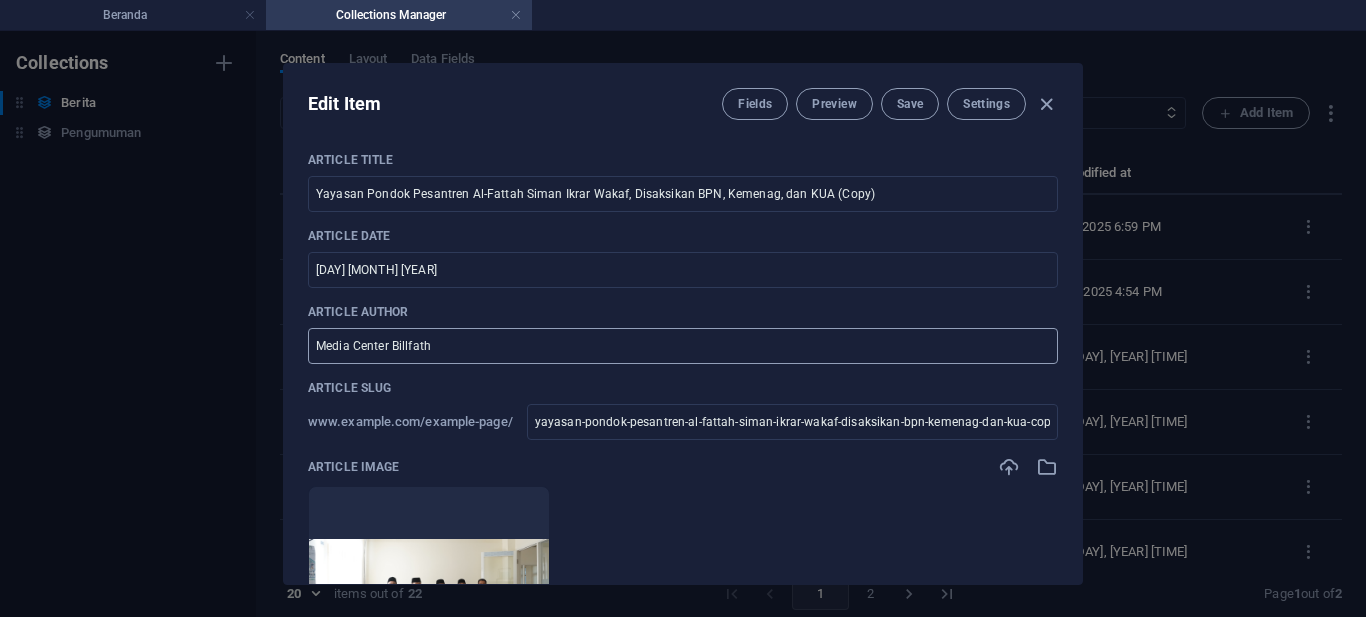 click on "Media Center Billfath" at bounding box center [683, 346] 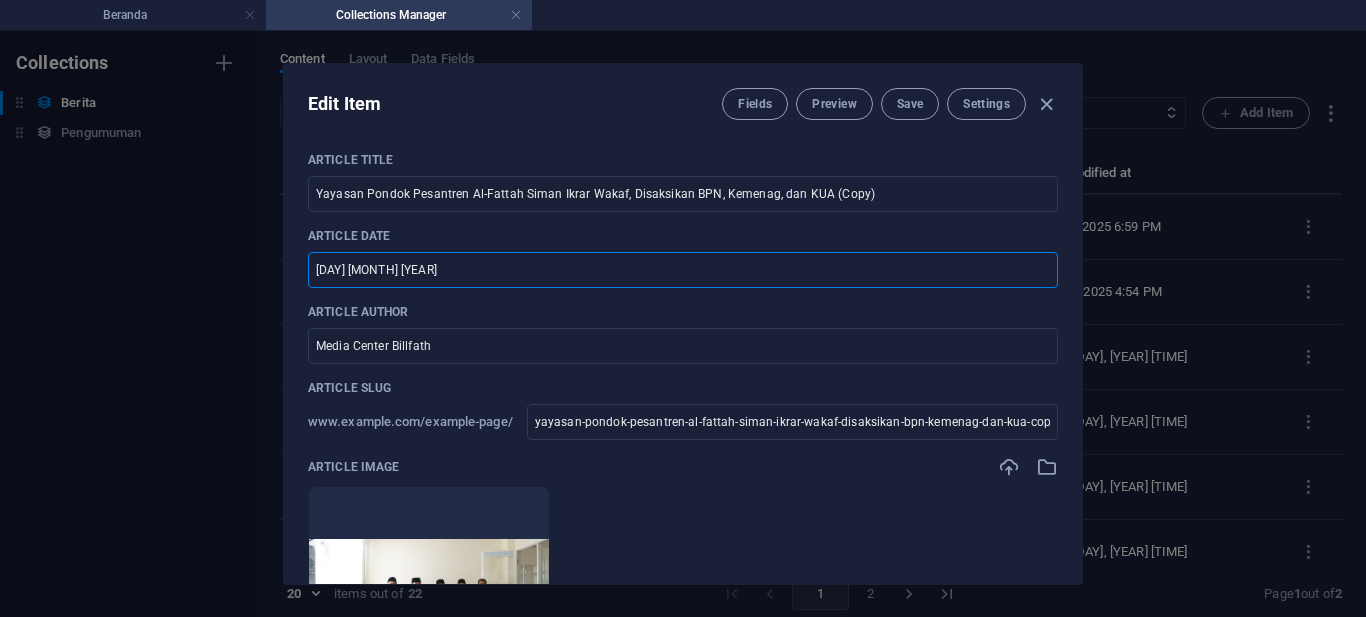 click on "[DAY] [MONTH] [YEAR]" at bounding box center (683, 270) 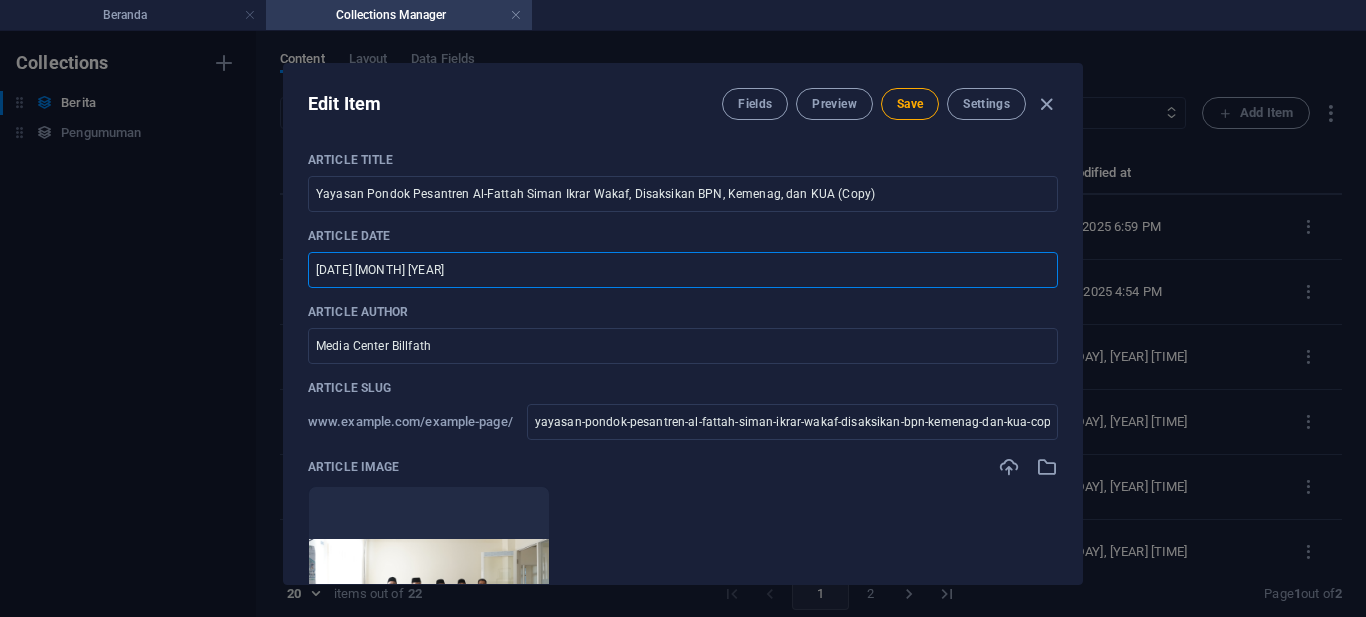 scroll, scrollTop: 400, scrollLeft: 0, axis: vertical 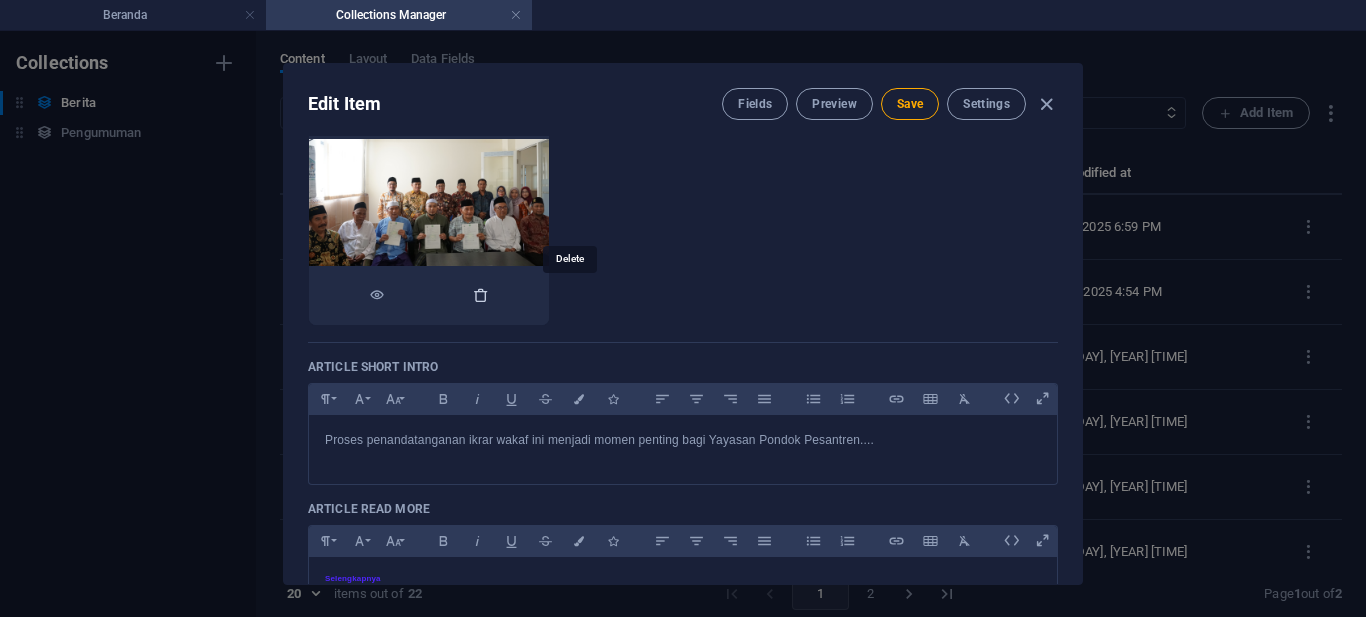type on "[DATE] [MONTH] [YEAR]" 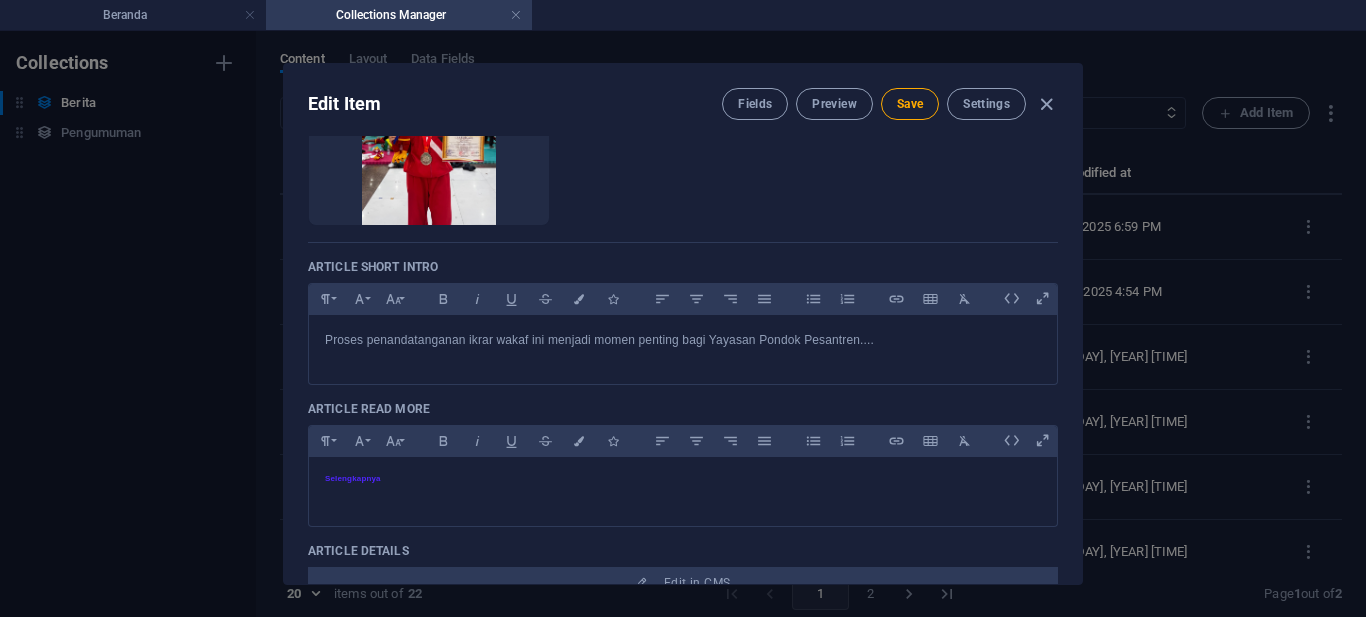 scroll, scrollTop: 0, scrollLeft: 0, axis: both 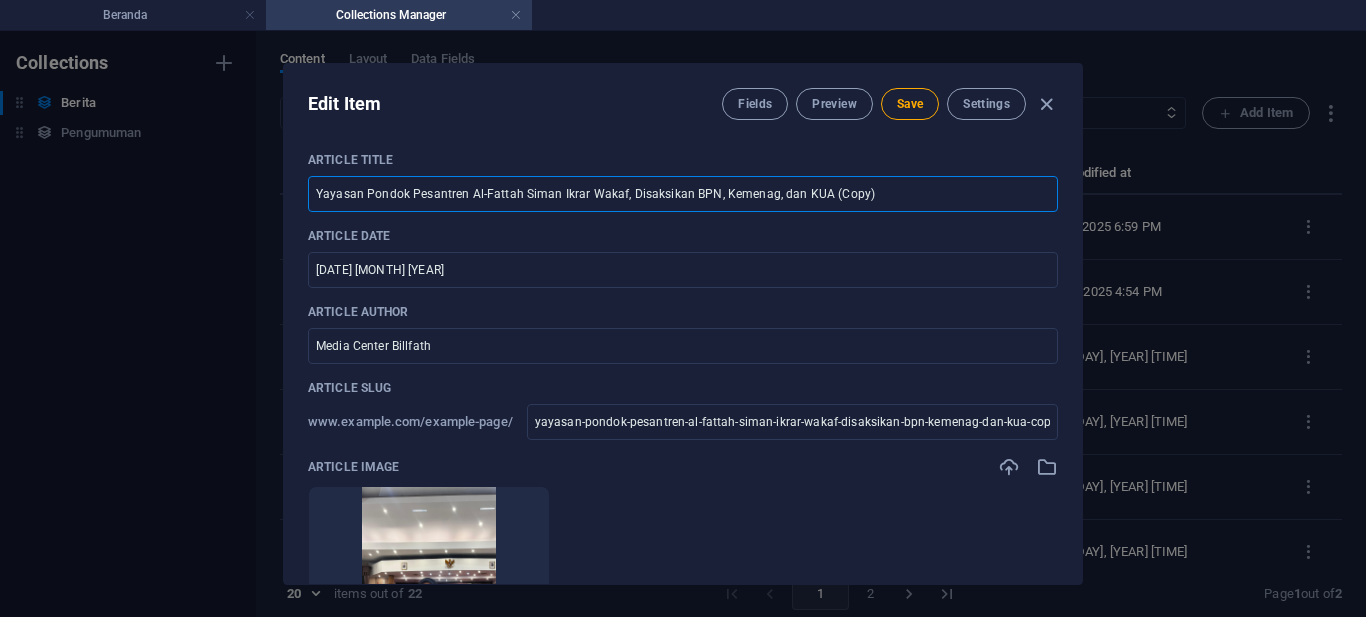 click on "Yayasan Pondok Pesantren Al-Fattah Siman Ikrar Wakaf, Disaksikan BPN, Kemenag, dan KUA (Copy)" at bounding box center [683, 194] 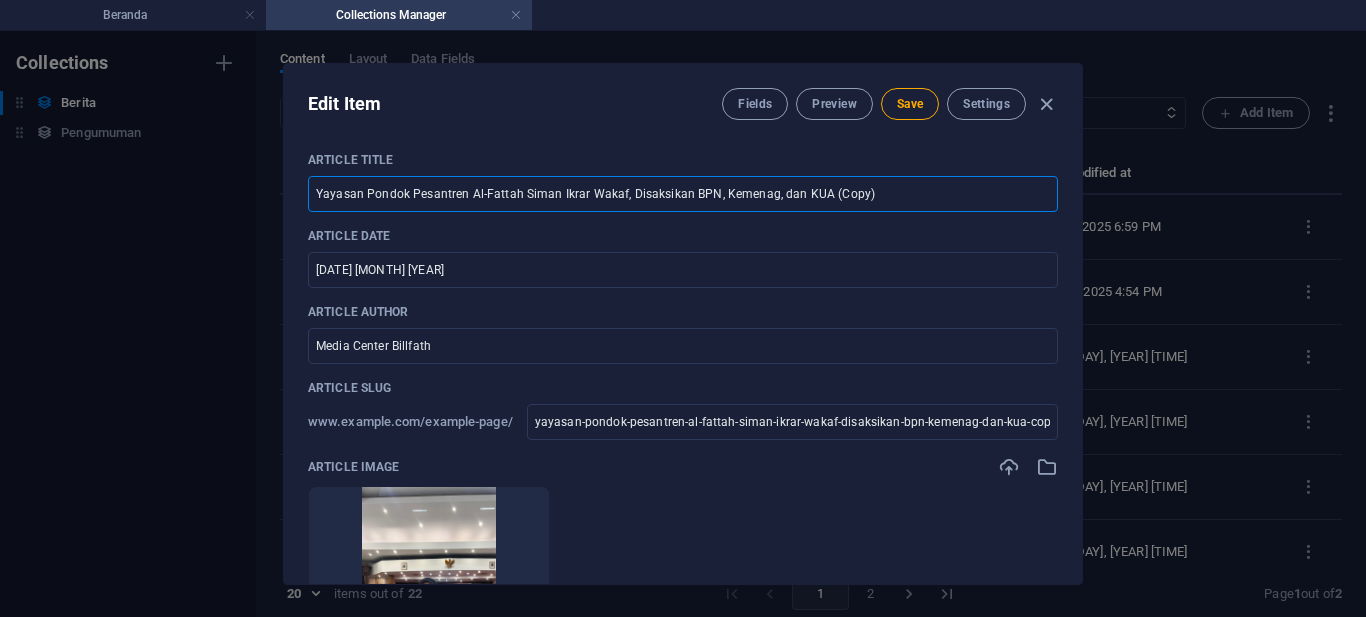 paste on "Mahasiswi Universitas Billfath Lamongan Sabet Juara Dunia di Kejuaraan Pencak Silat Internasional" 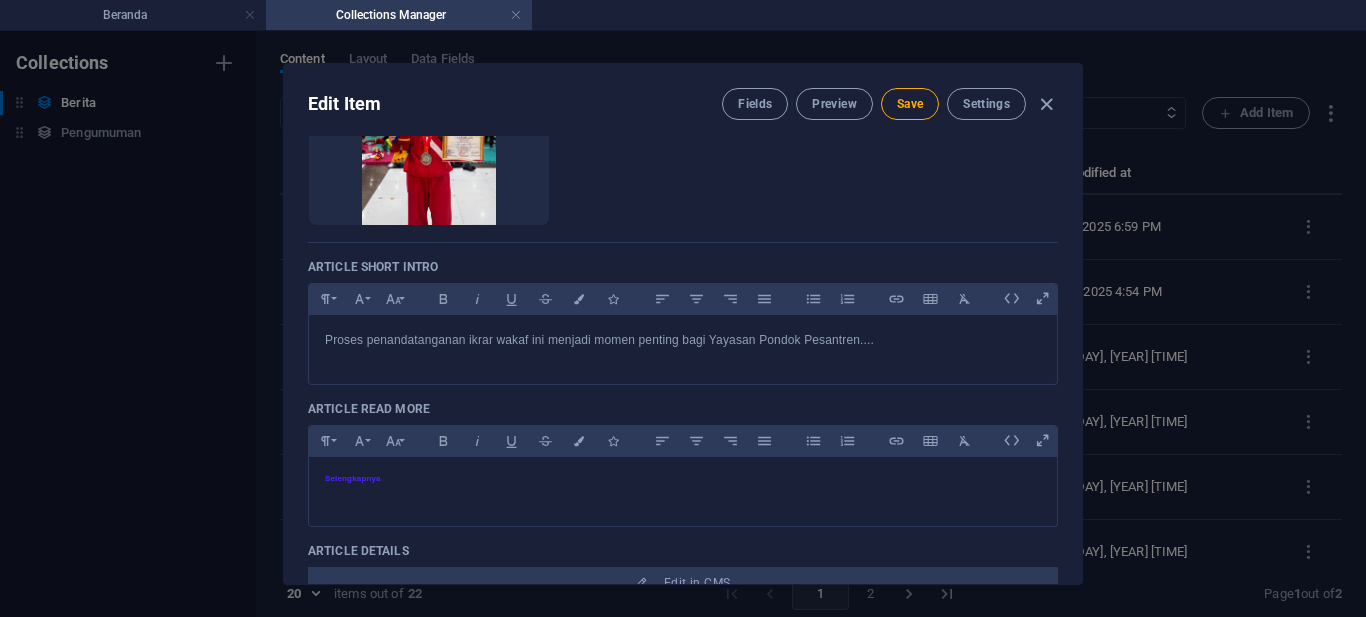 scroll, scrollTop: 600, scrollLeft: 0, axis: vertical 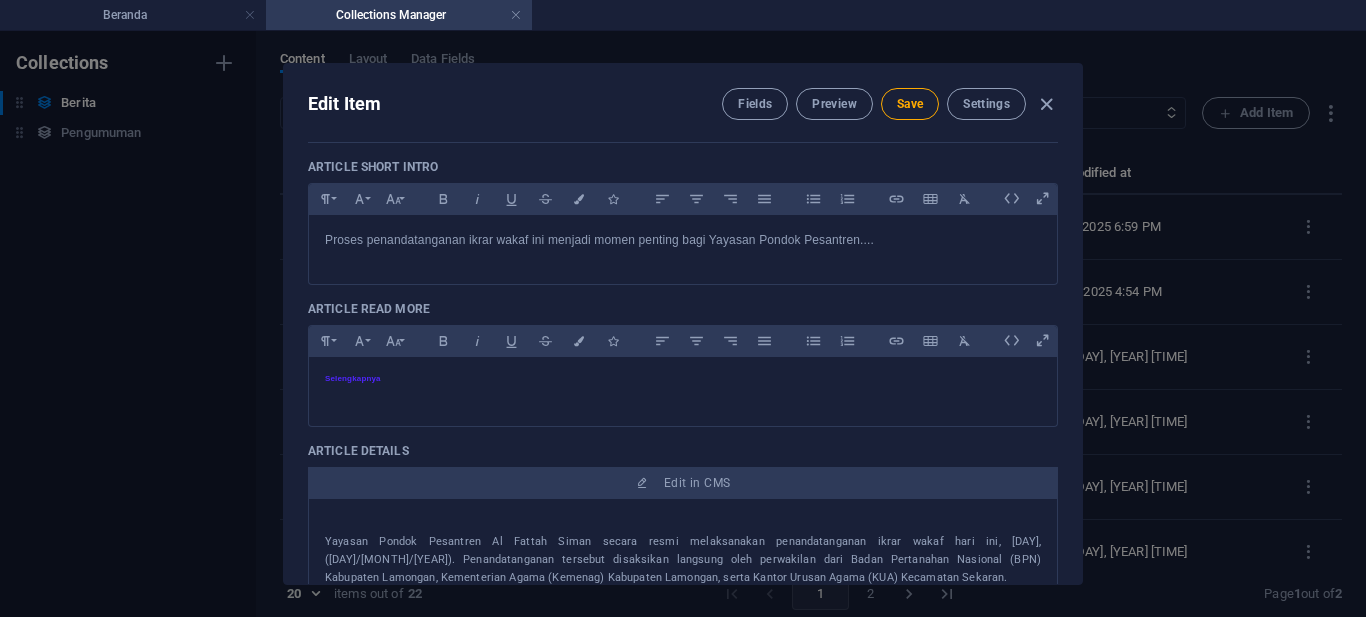 type on "Mahasiswi Universitas Billfath Lamongan Sabet Juara Dunia di Kejuaraan Pencak Silat Internasional" 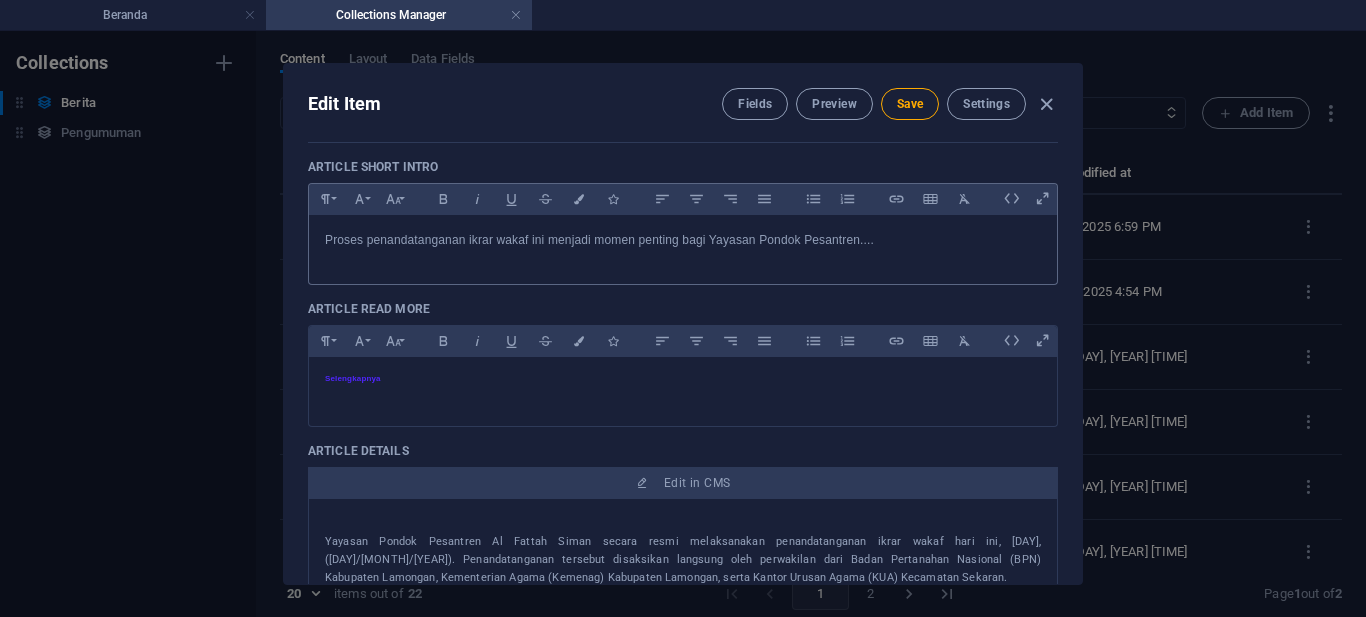click on "Proses penandatanganan ikrar wakaf ini menjadi momen penting bagi Yayasan Pondok Pesantren...." at bounding box center [683, 240] 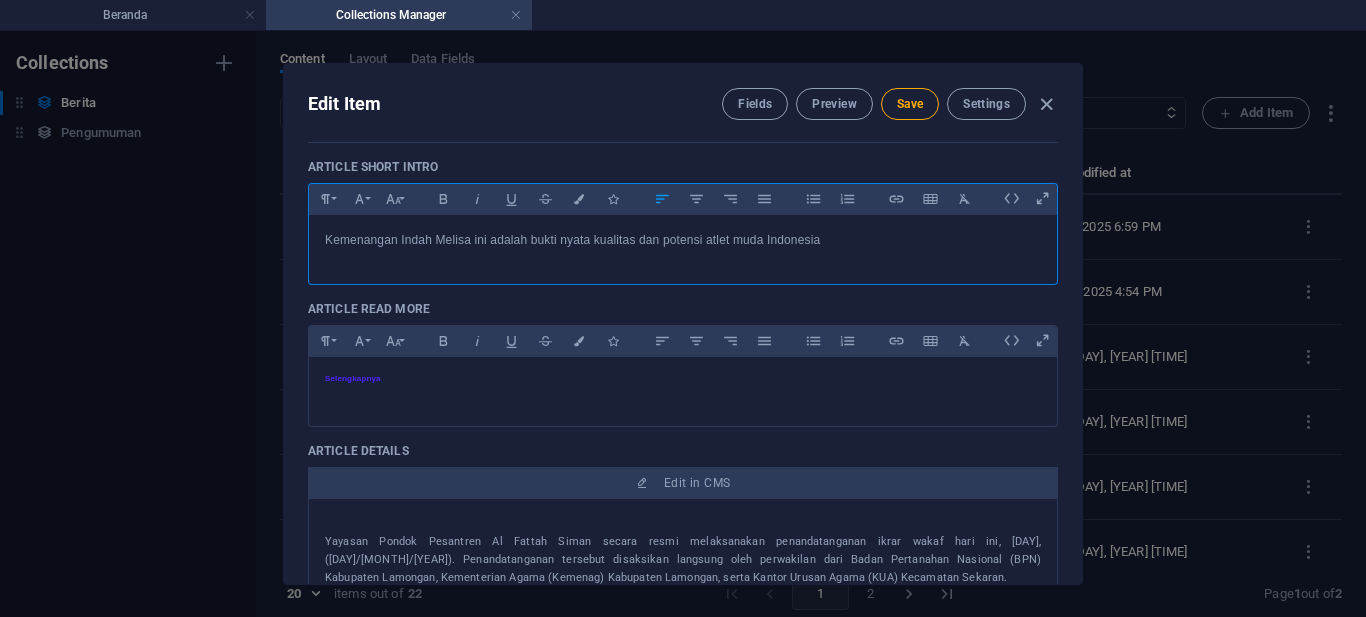 scroll, scrollTop: 765, scrollLeft: 6, axis: both 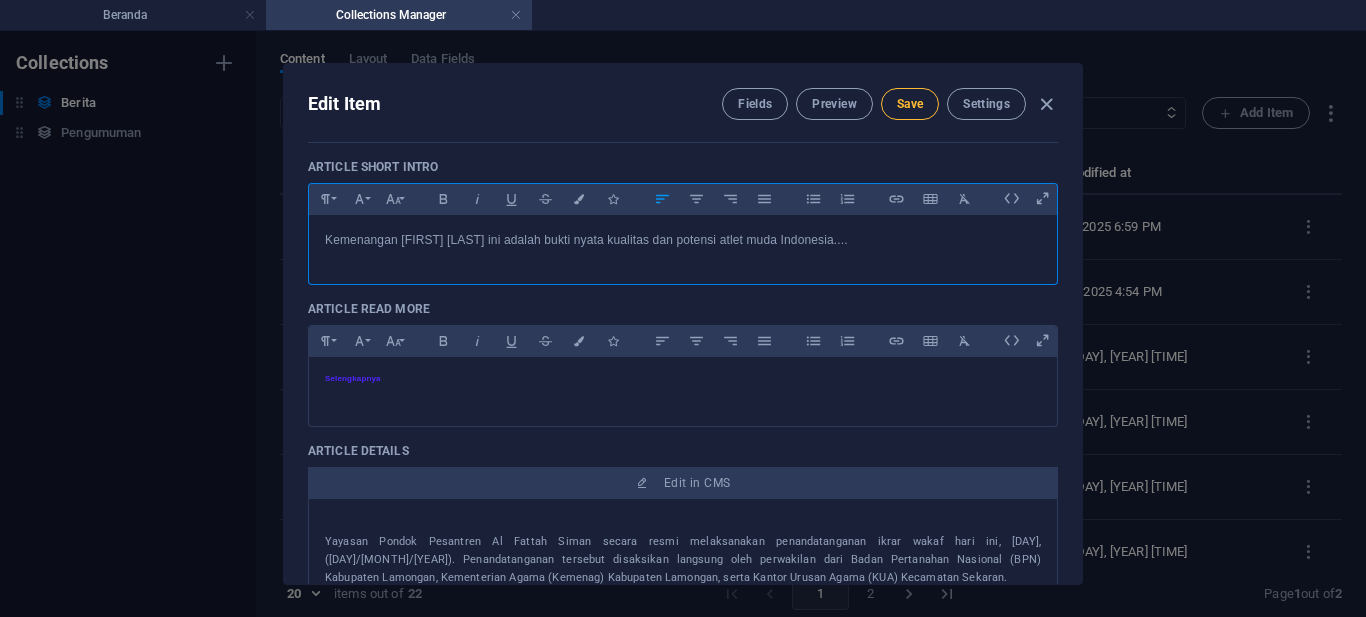 click on "Save" at bounding box center (910, 104) 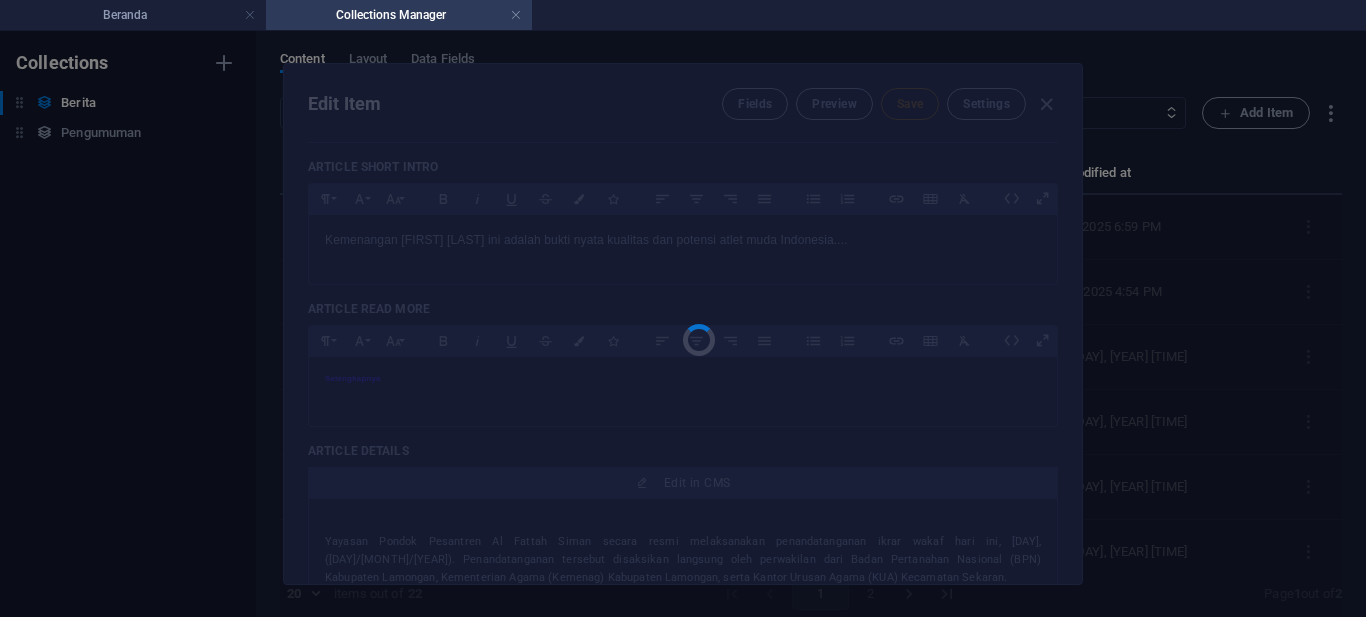 type on "mahasiswi-universitas-billfath-lamongan-sabet-juara-dunia-di-kejuaraan-pencak-silat-internasional" 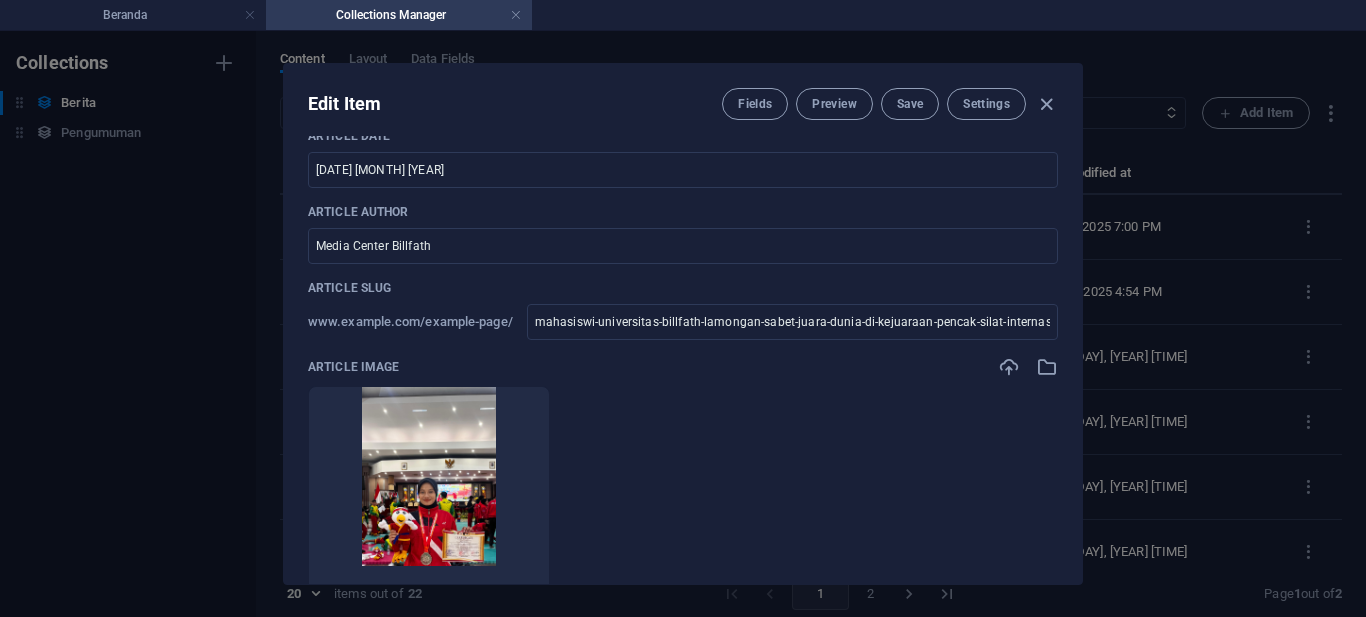 scroll, scrollTop: 400, scrollLeft: 0, axis: vertical 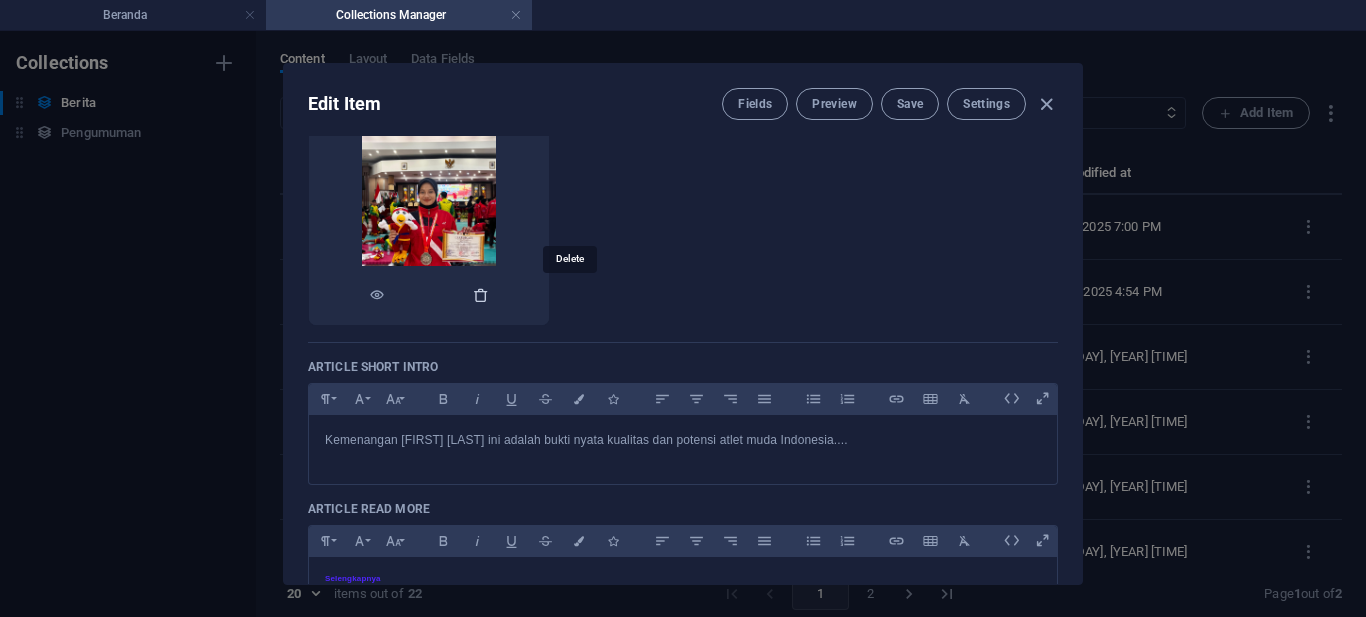 click at bounding box center [481, 295] 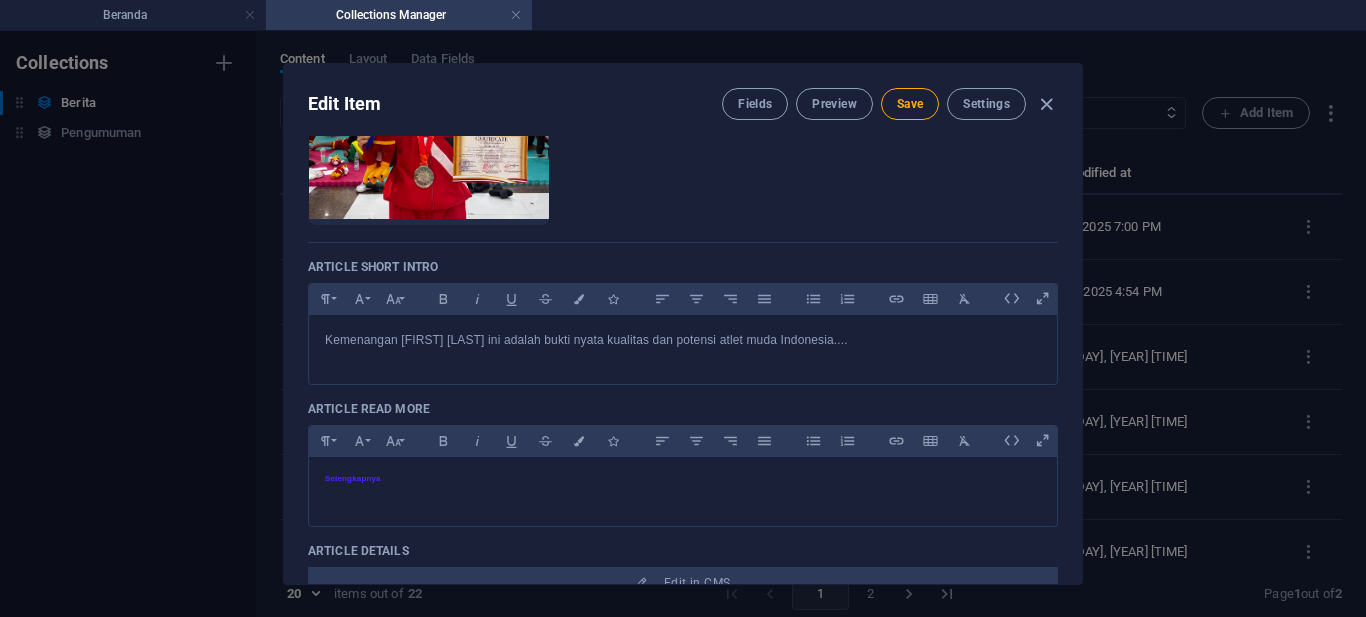 scroll, scrollTop: 800, scrollLeft: 0, axis: vertical 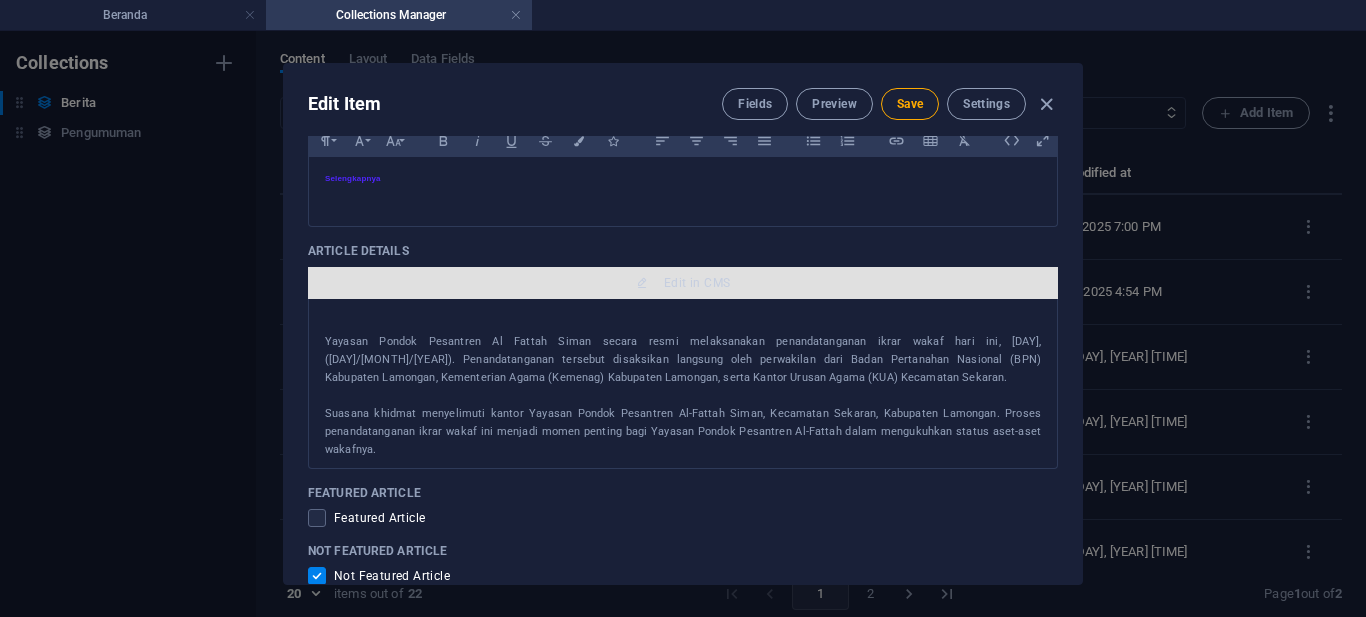 click on "Edit in CMS" at bounding box center [697, 283] 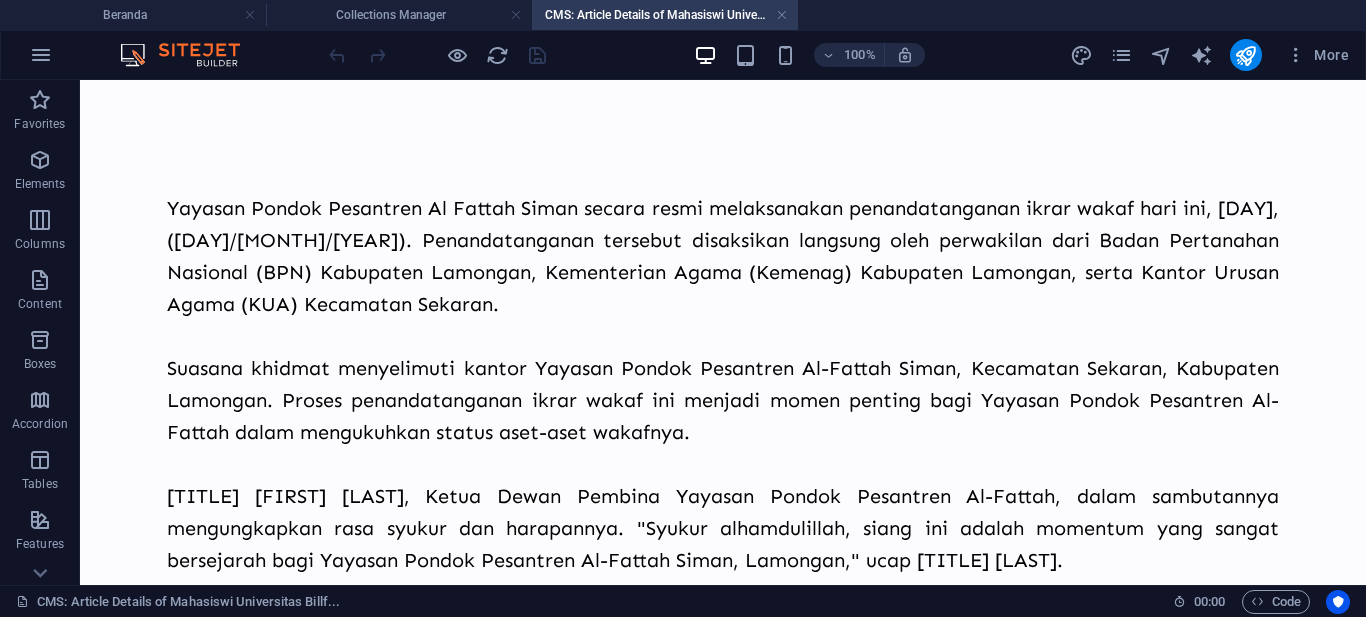 scroll, scrollTop: 0, scrollLeft: 0, axis: both 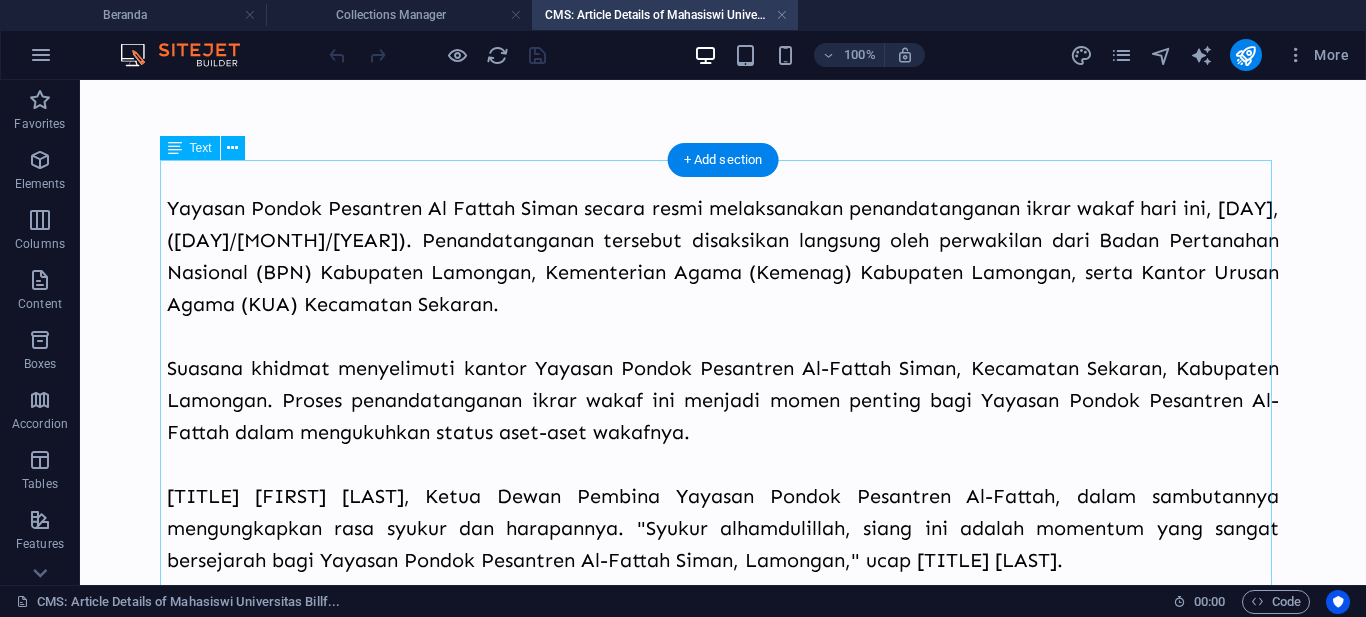 click on "Yayasan Pondok Pesantren Al Fattah Siman secara resmi melaksanakan penandatanganan ikrar wakaf hari ini, [DAY]([DATE]). Penandatanganan tersebut disaksikan langsung oleh perwakilan dari Badan Pertanahan Nasional (BPN) Kabupaten Lamongan, Kementerian Agama (Kemenag) Kabupaten Lamongan, serta Kantor Urusan Agama (KUA) Kecamatan Sekaran. Suasana khidmat menyelimuti kantor Yayasan Pondok Pesantren Al-Fattah Siman, Kecamatan Sekaran, Kabupaten Lamongan. Proses penandatanganan ikrar wakaf ini menjadi momen penting bagi Yayasan Pondok Pesantren Al-Fattah dalam mengukuhkan status aset-aset wakafnya. KH. Roni S. Sya'roni, Ketua Dewan Pembina Yayasan Pondok Pesantren Al-Fattah, dalam sambutannya mengungkapkan rasa syukur dan harapannya. "Syukur alhamdulillah, siang ini adalah momentum yang sangat bersejarah bagi Yayasan Pondok Pesantren Al-Fattah Siman, Lamongan," ucap KH. Roni." at bounding box center (723, 560) 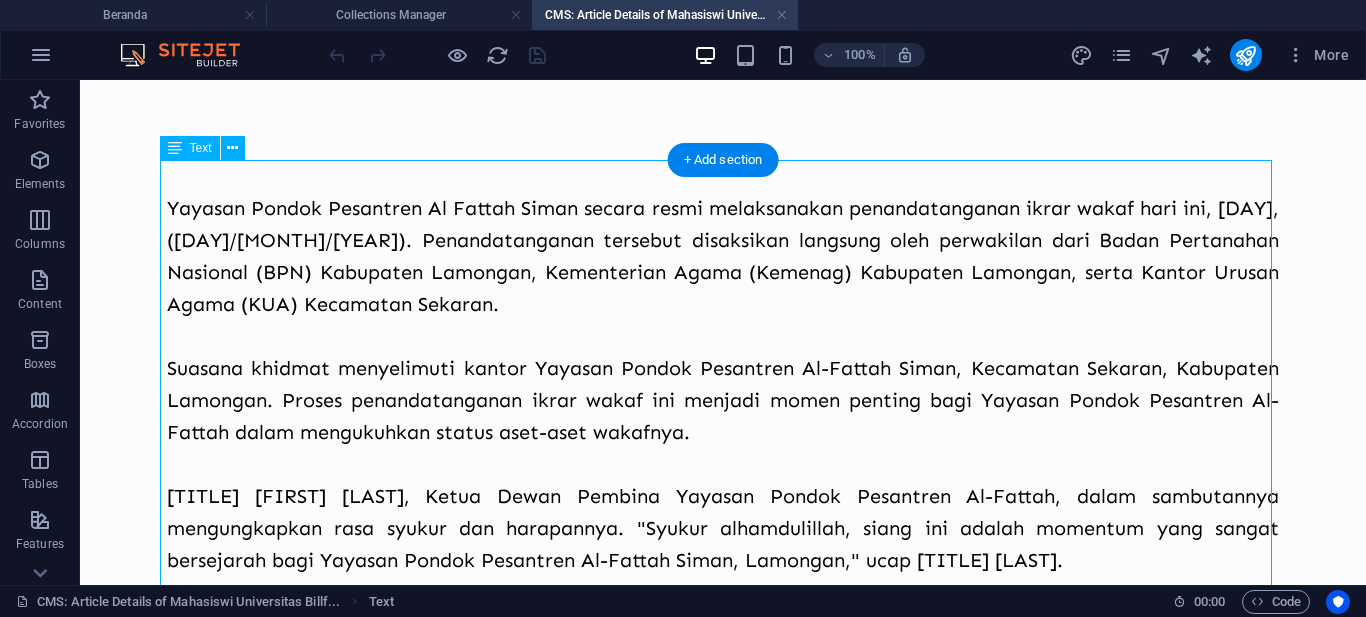 click on "Yayasan Pondok Pesantren Al Fattah Siman secara resmi melaksanakan penandatanganan ikrar wakaf hari ini, [DAY]([DATE]). Penandatanganan tersebut disaksikan langsung oleh perwakilan dari Badan Pertanahan Nasional (BPN) Kabupaten Lamongan, Kementerian Agama (Kemenag) Kabupaten Lamongan, serta Kantor Urusan Agama (KUA) Kecamatan Sekaran. Suasana khidmat menyelimuti kantor Yayasan Pondok Pesantren Al-Fattah Siman, Kecamatan Sekaran, Kabupaten Lamongan. Proses penandatanganan ikrar wakaf ini menjadi momen penting bagi Yayasan Pondok Pesantren Al-Fattah dalam mengukuhkan status aset-aset wakafnya. KH. Roni S. Sya'roni, Ketua Dewan Pembina Yayasan Pondok Pesantren Al-Fattah, dalam sambutannya mengungkapkan rasa syukur dan harapannya. "Syukur alhamdulillah, siang ini adalah momentum yang sangat bersejarah bagi Yayasan Pondok Pesantren Al-Fattah Siman, Lamongan," ucap KH. Roni." at bounding box center (723, 560) 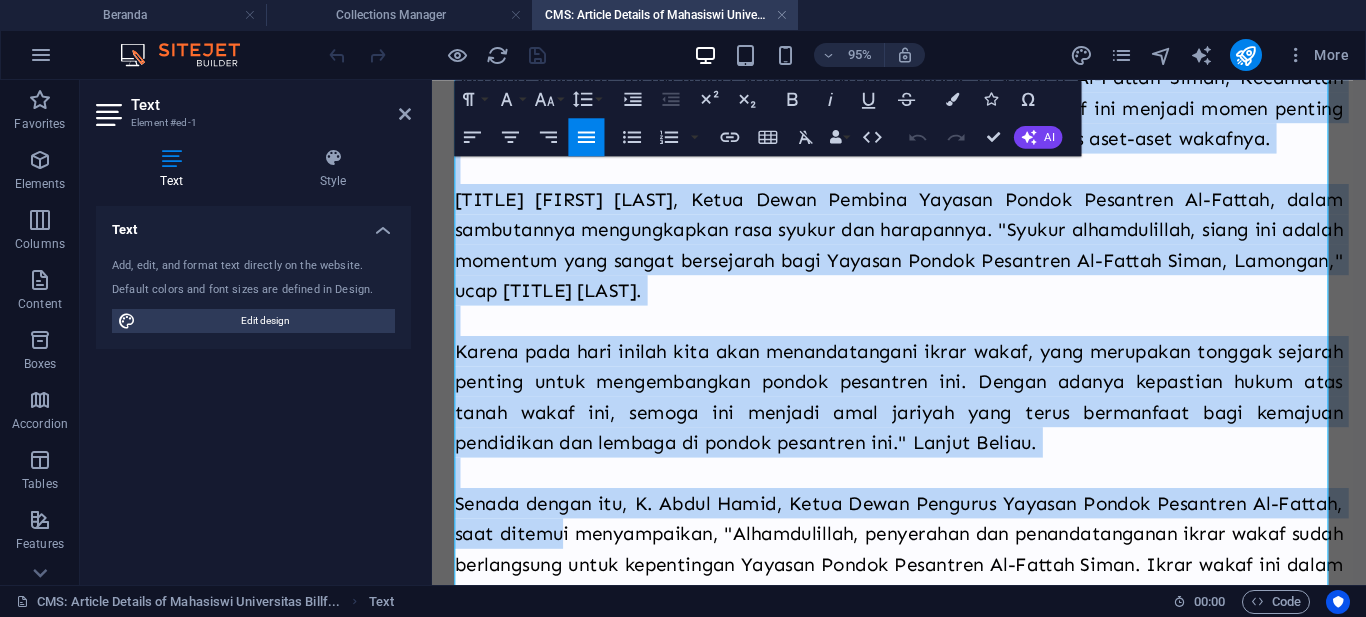 scroll, scrollTop: 556, scrollLeft: 0, axis: vertical 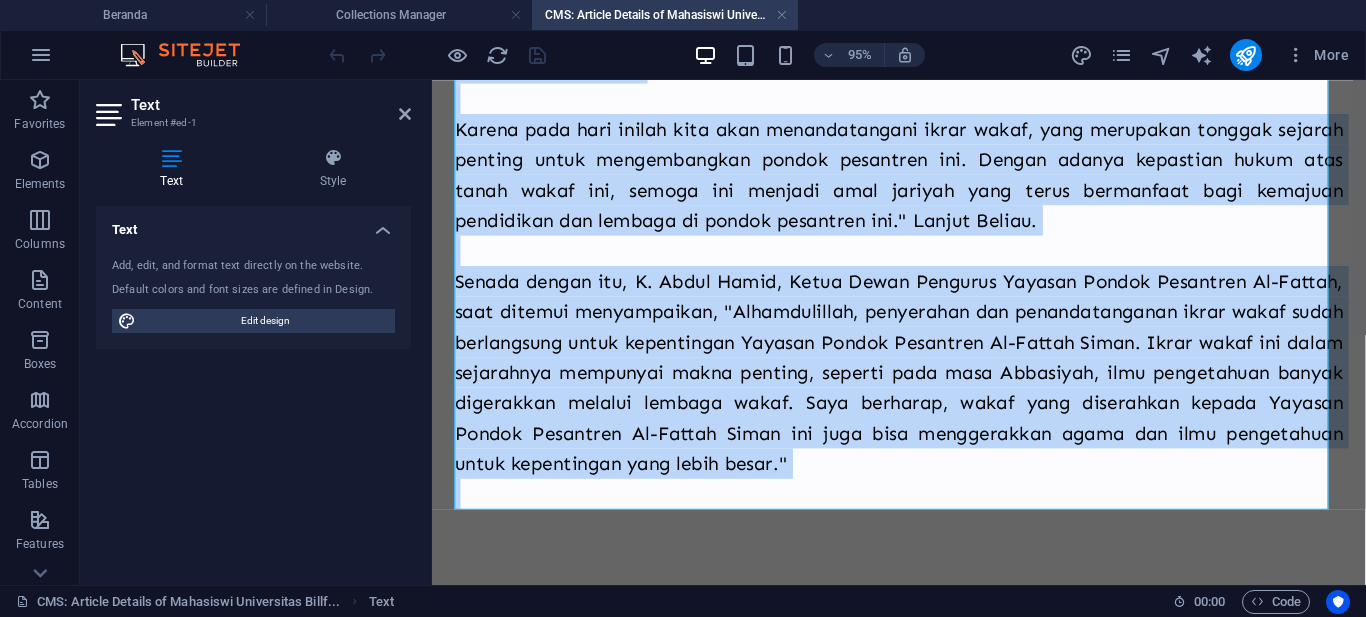 drag, startPoint x: 460, startPoint y: 204, endPoint x: 734, endPoint y: 562, distance: 450.82147 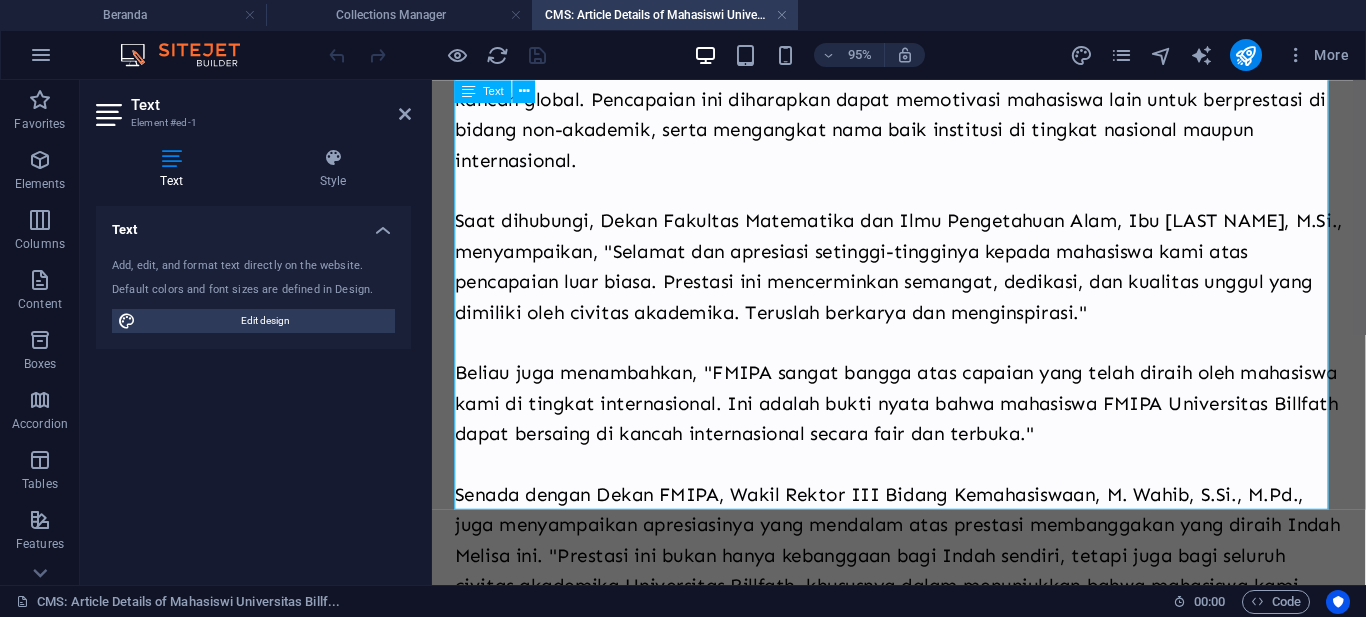 scroll, scrollTop: 0, scrollLeft: 0, axis: both 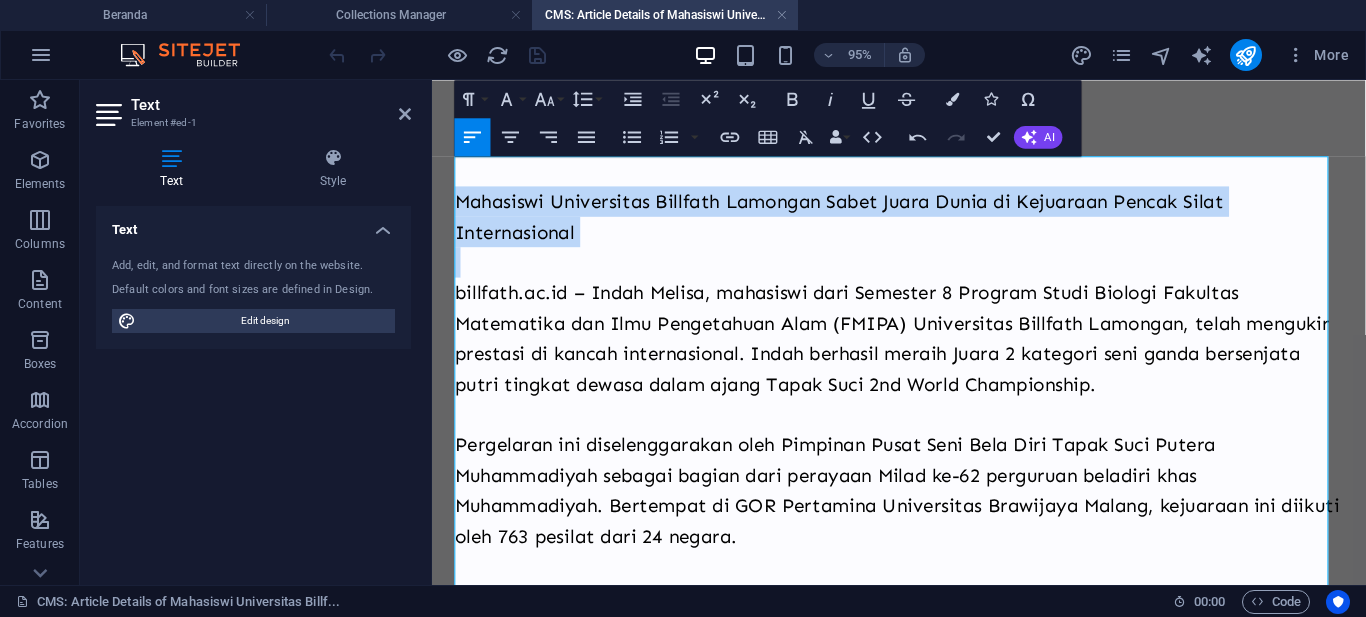 drag, startPoint x: 614, startPoint y: 255, endPoint x: 447, endPoint y: 197, distance: 176.78519 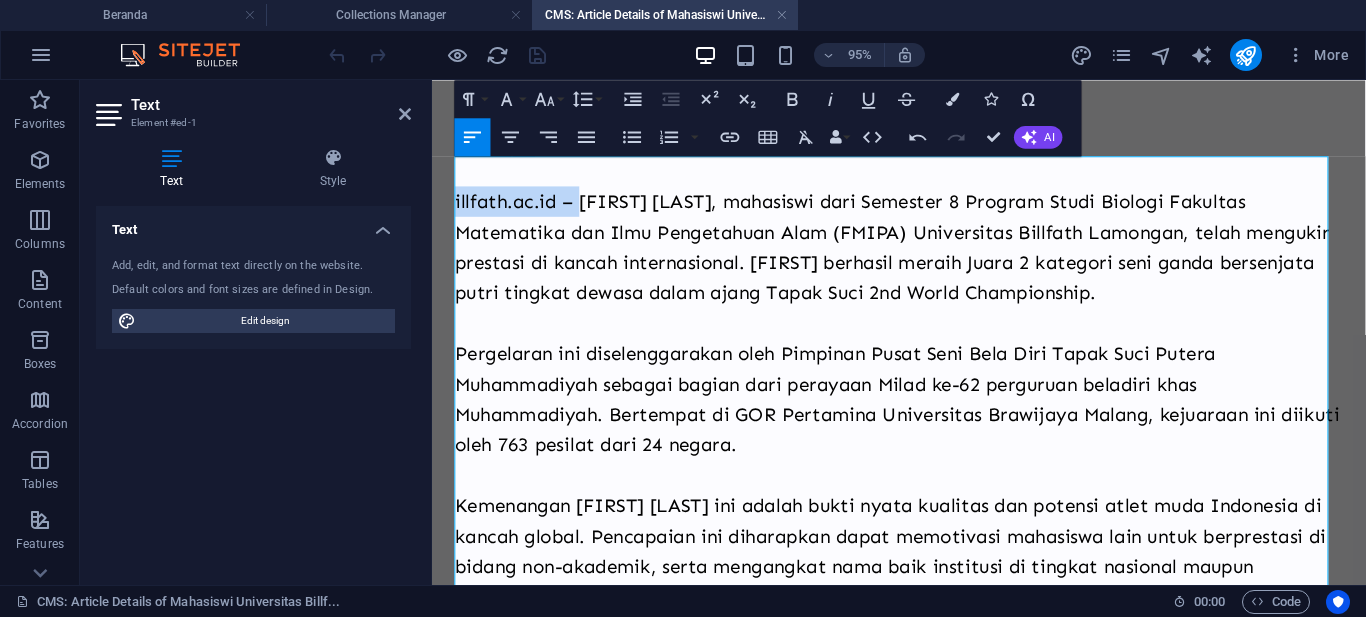 click on "illfath.ac.id – [FIRST] [LAST], mahasiswi dari Semester 8 Program Studi Biologi Fakultas Matematika dan Ilmu Pengetahuan Alam (FMIPA) Universitas Billfath Lamongan, telah mengukir prestasi di kancah internasional. [FIRST] berhasil meraih Juara 2 kategori seni ganda bersenjata putri tingkat dewasa dalam ajang Tapak Suci 2nd World Championship." at bounding box center (923, 256) 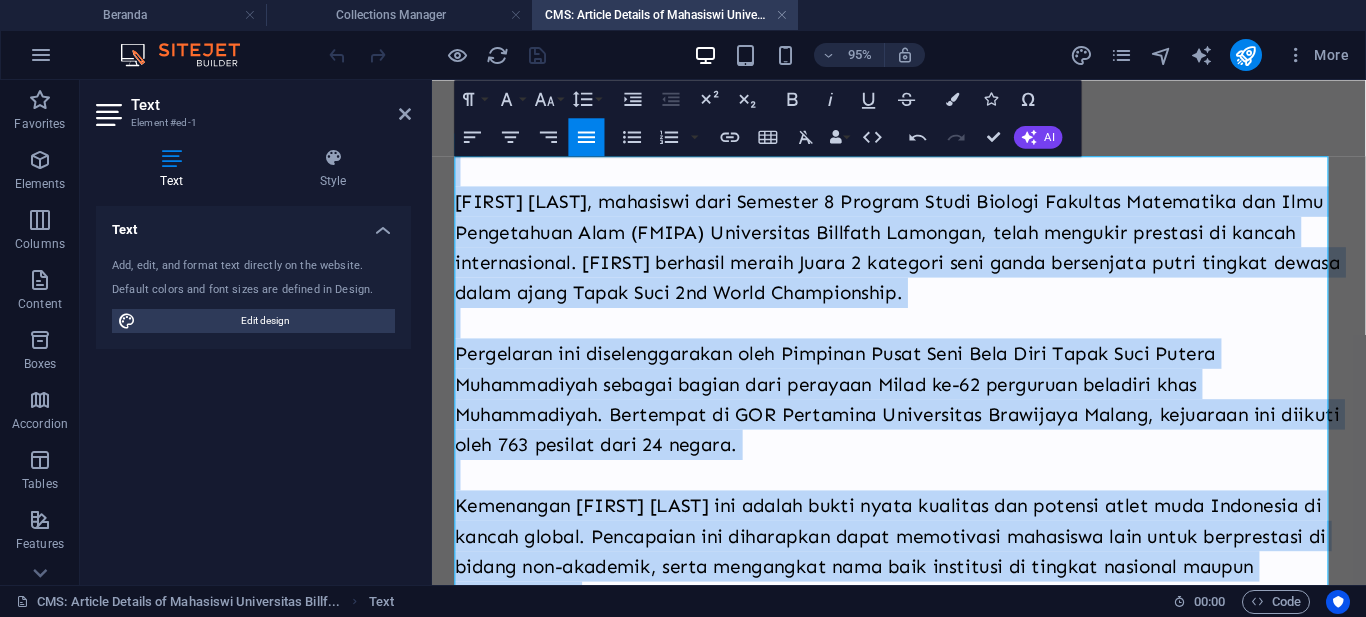 click 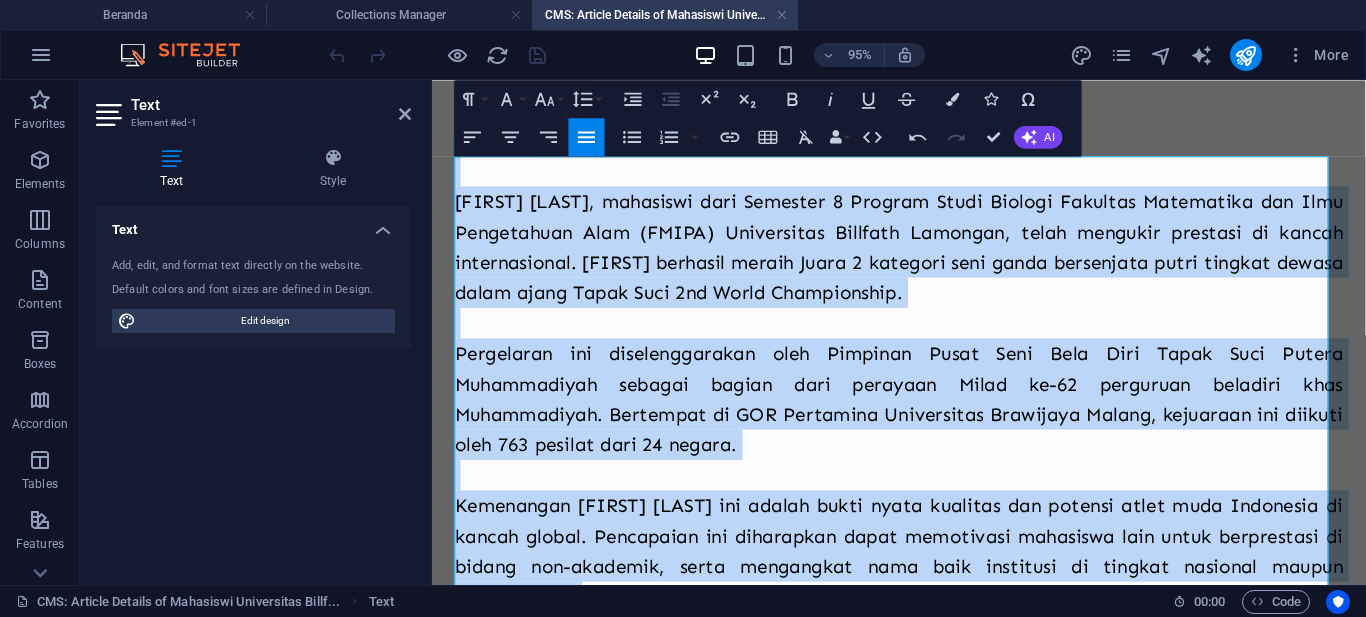 click at bounding box center [923, 336] 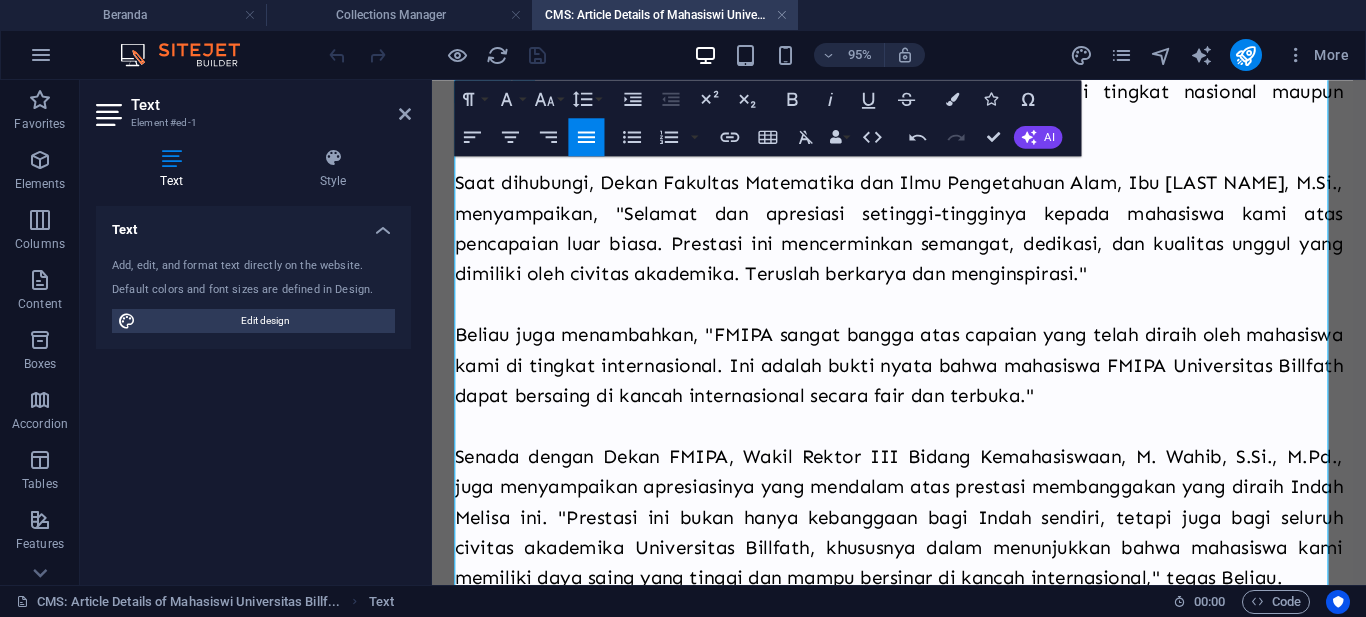 scroll, scrollTop: 652, scrollLeft: 0, axis: vertical 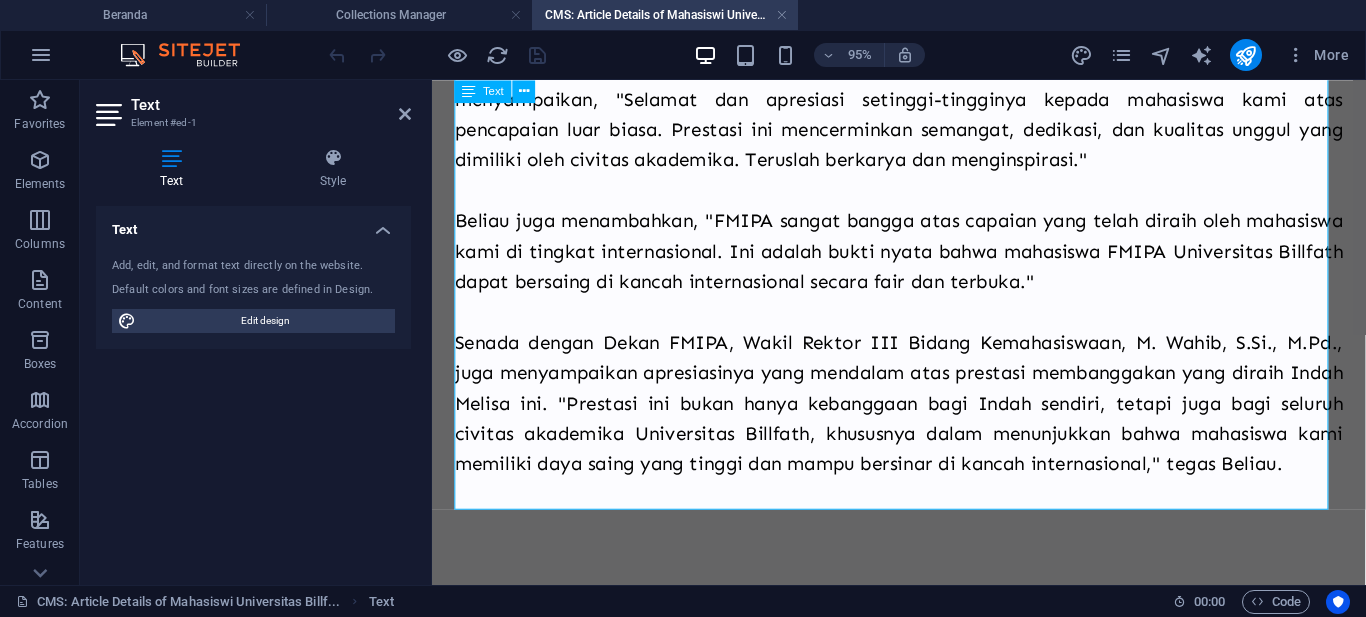 click at bounding box center (923, 516) 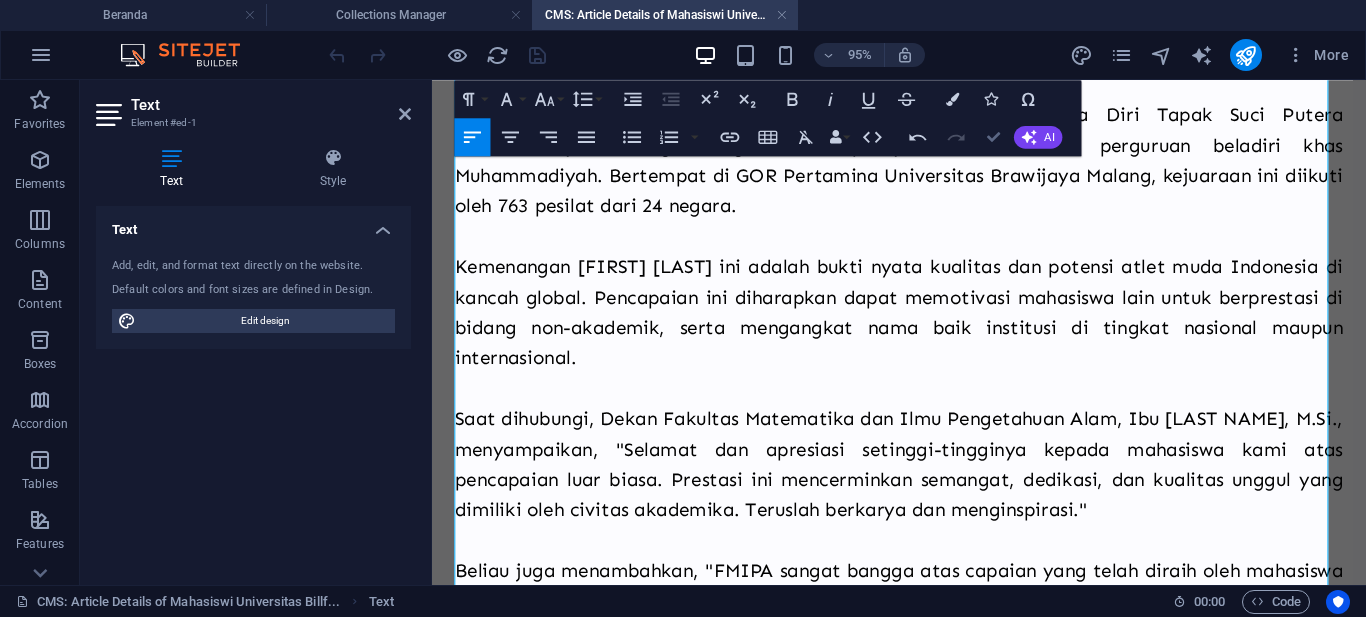 drag, startPoint x: 993, startPoint y: 140, endPoint x: 913, endPoint y: 61, distance: 112.432205 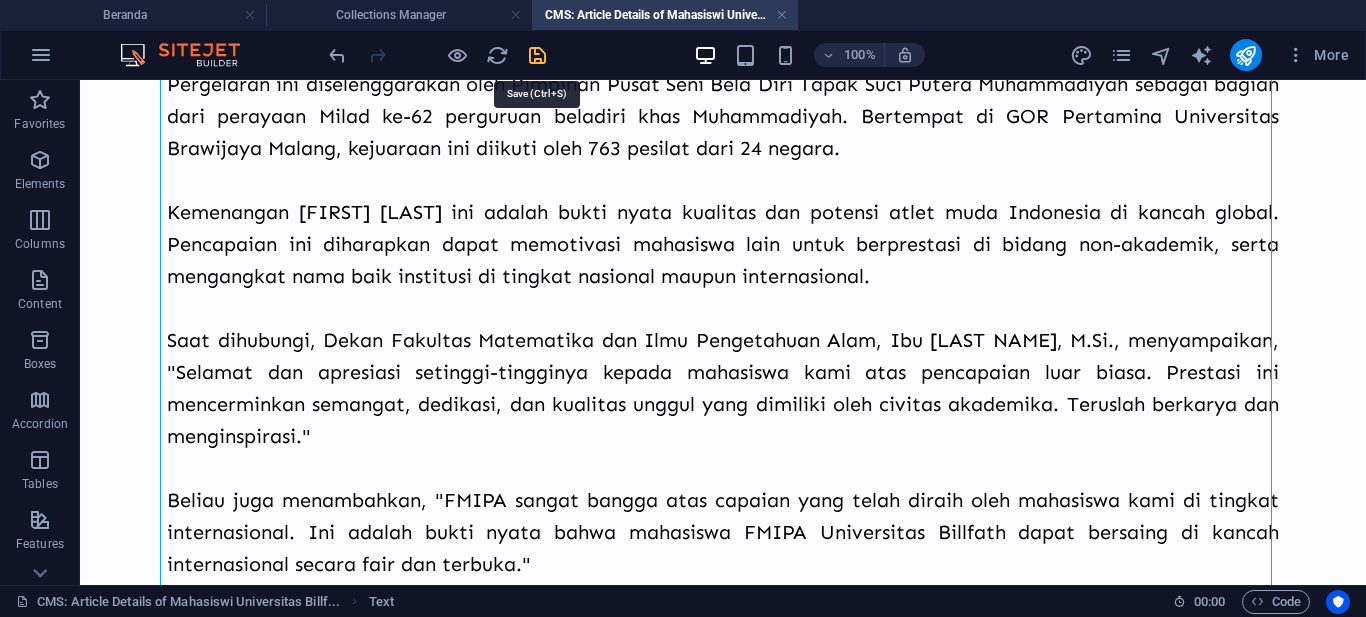 click at bounding box center [537, 55] 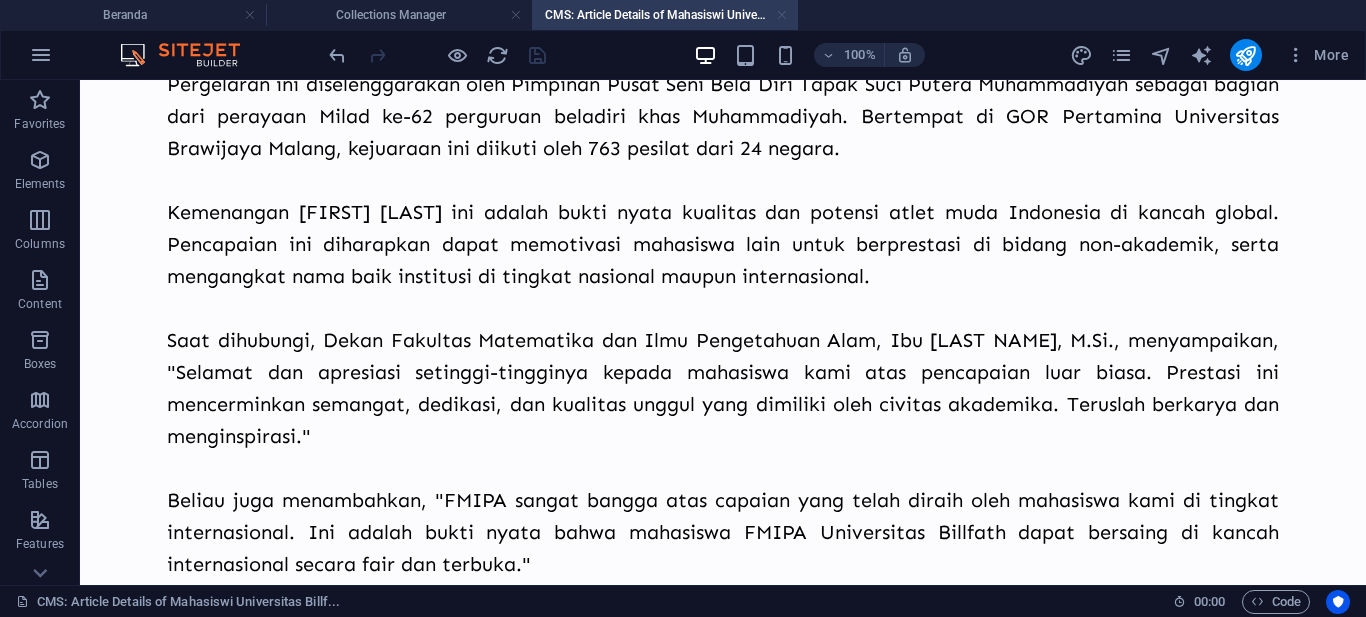 click at bounding box center (782, 15) 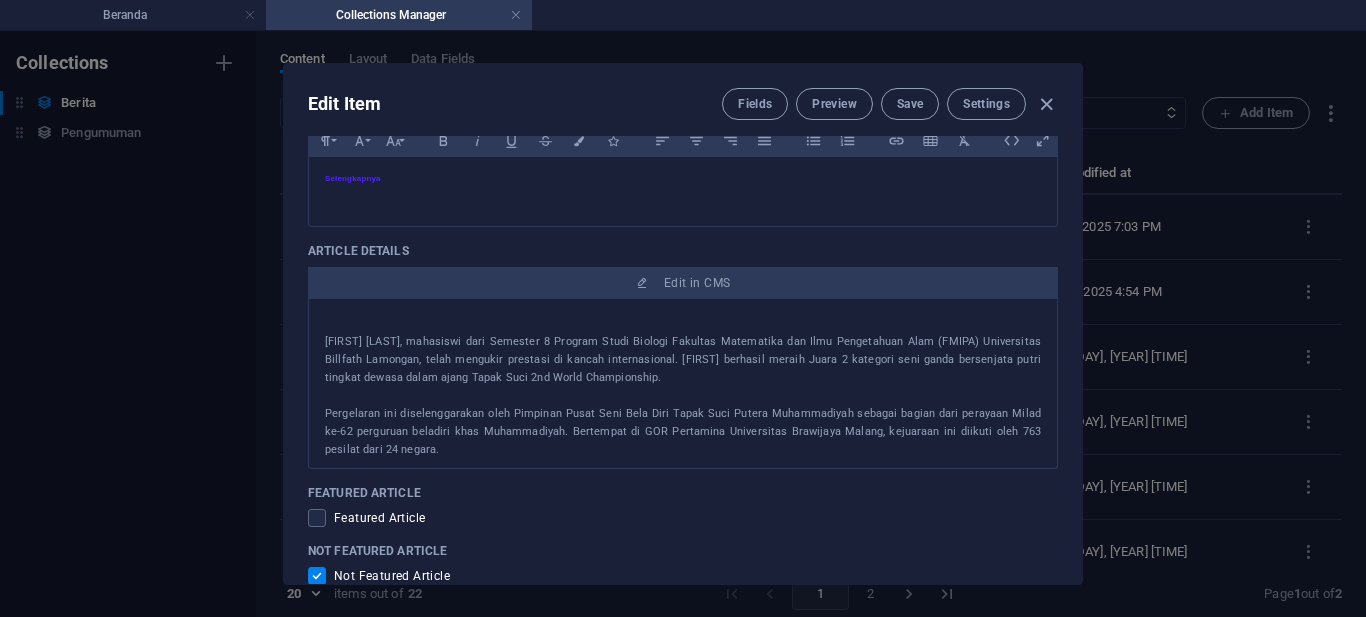 scroll, scrollTop: 313, scrollLeft: 0, axis: vertical 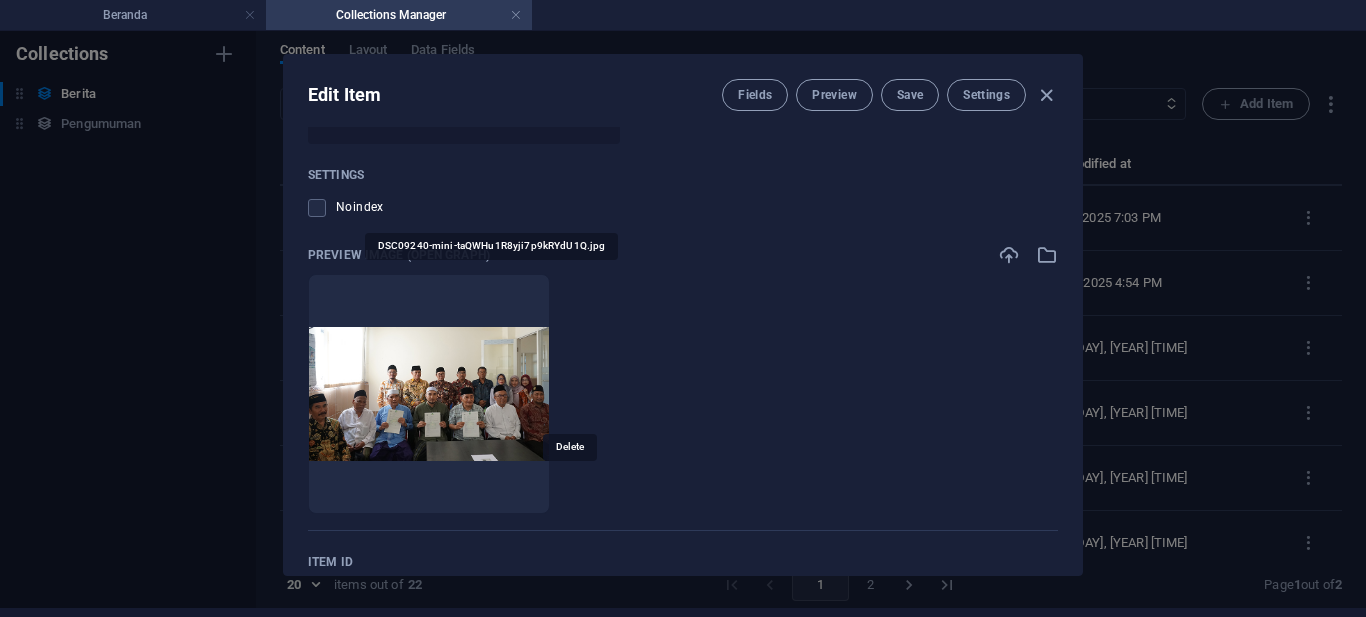 click at bounding box center [481, 483] 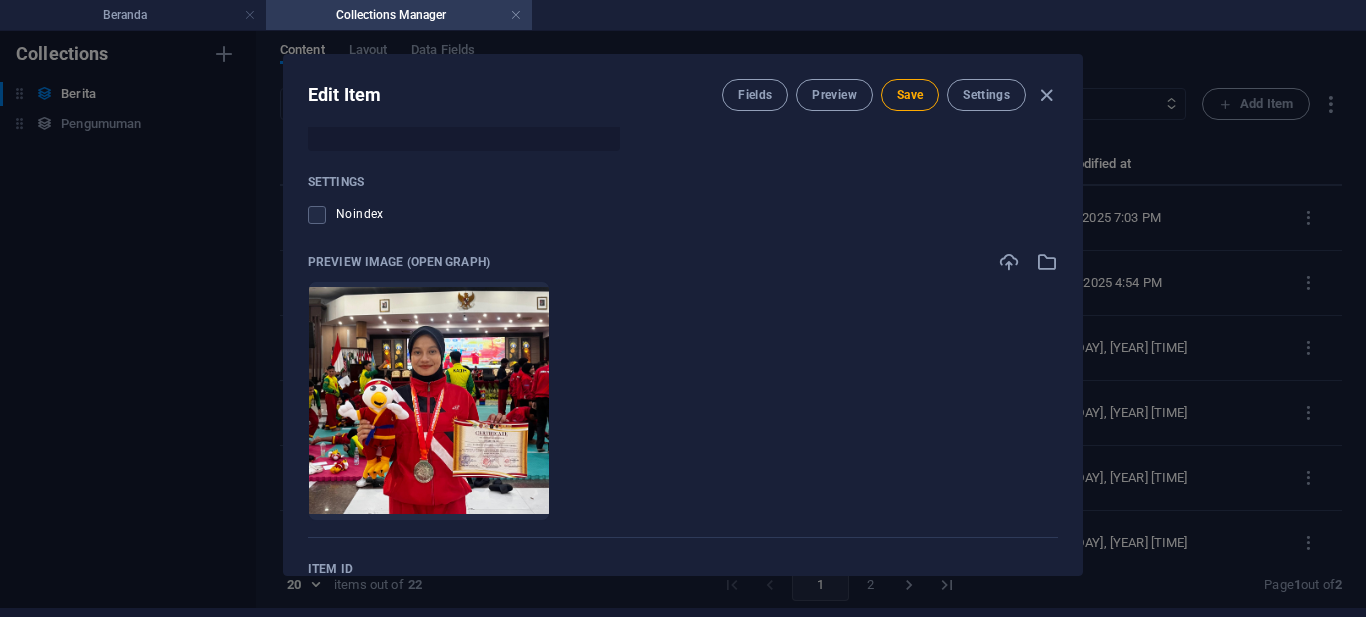 scroll, scrollTop: 2187, scrollLeft: 0, axis: vertical 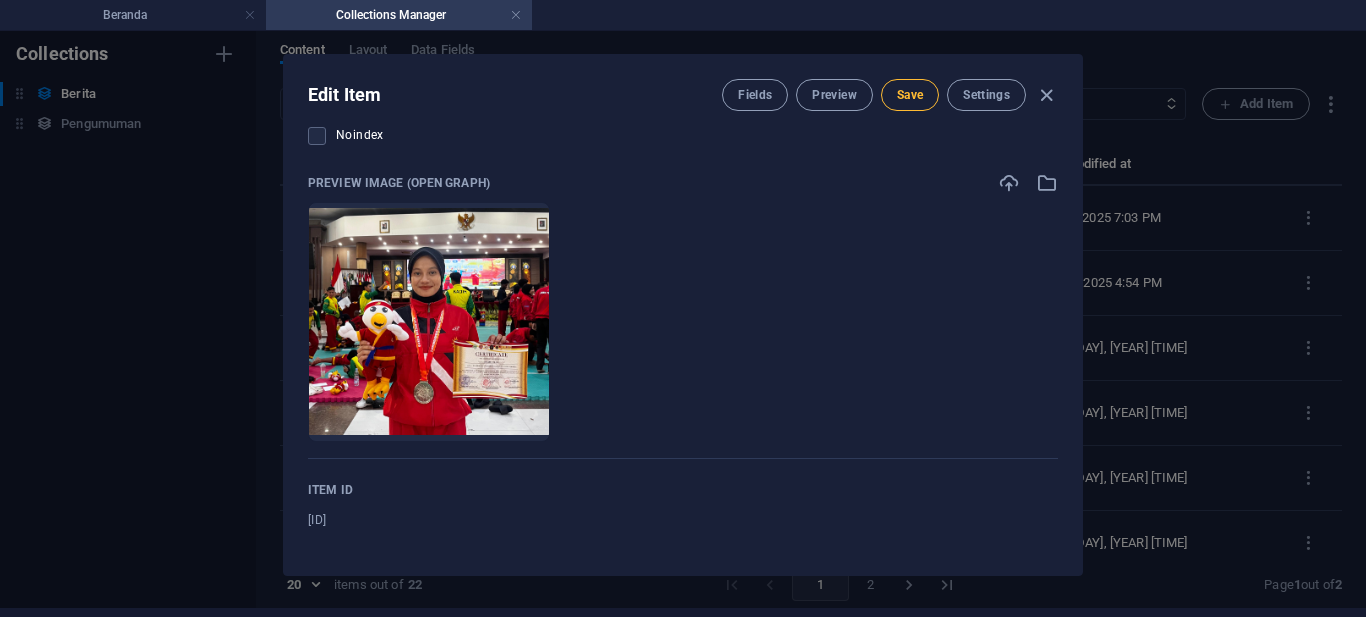 click on "Save" at bounding box center (910, 95) 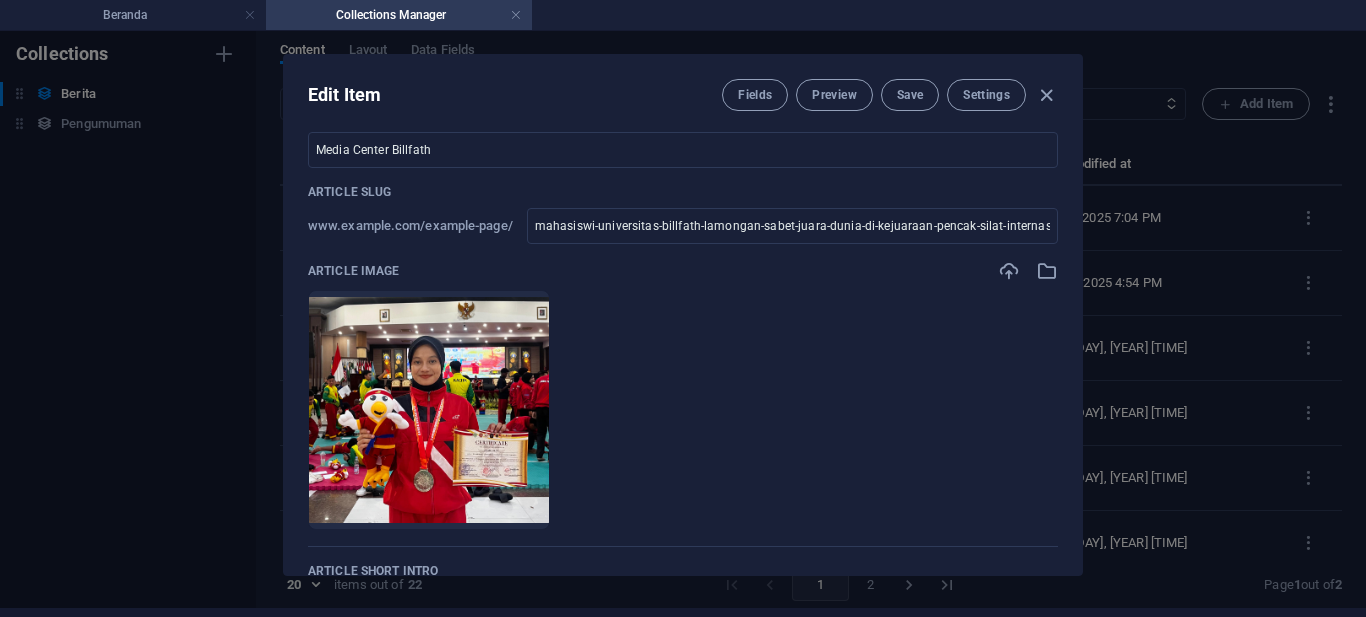 scroll, scrollTop: 0, scrollLeft: 0, axis: both 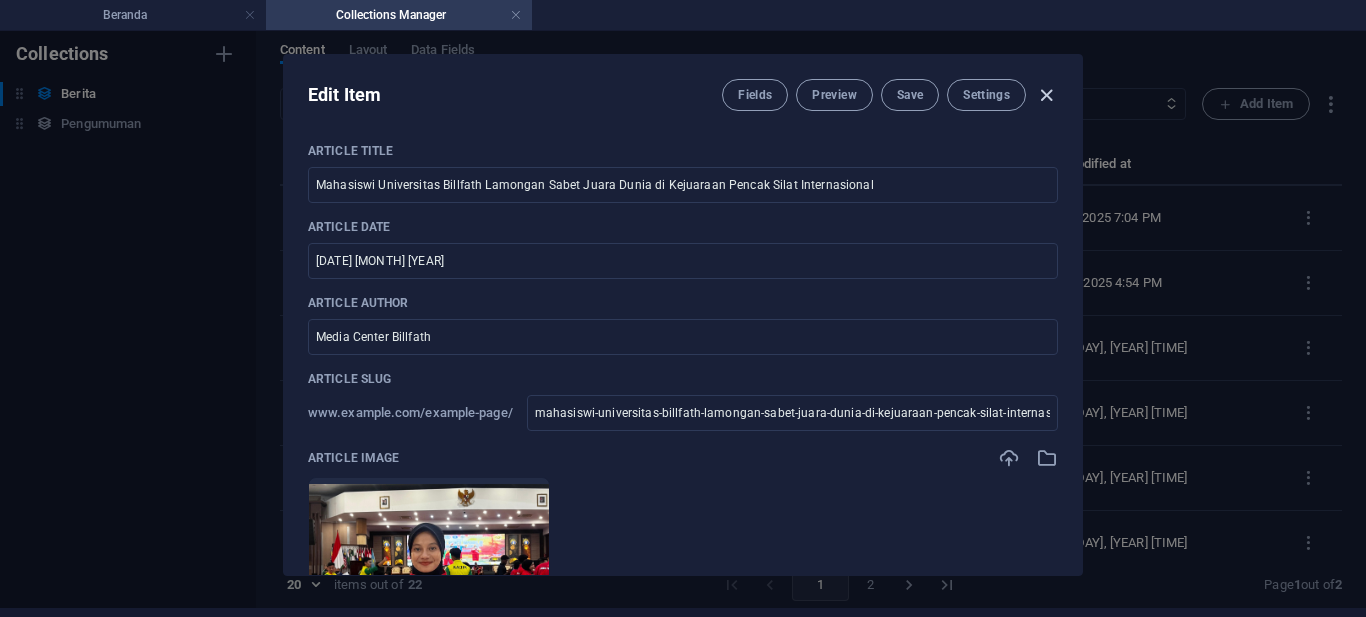 click at bounding box center [1046, 95] 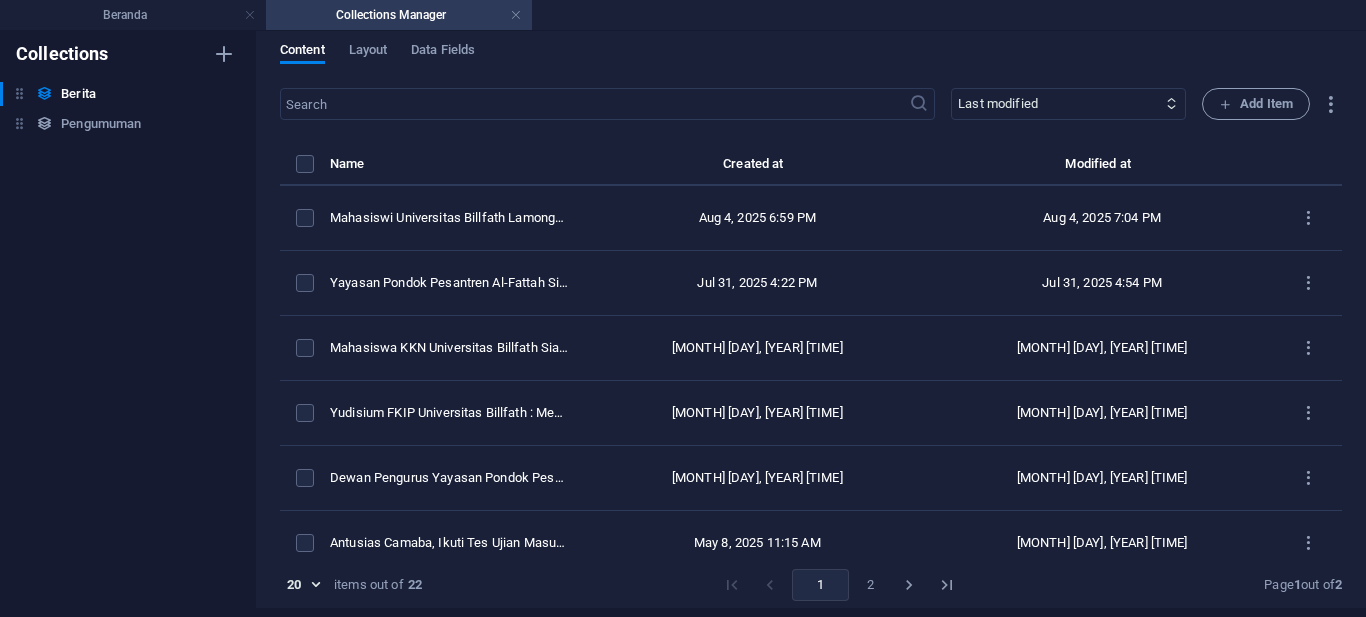 checkbox on "false" 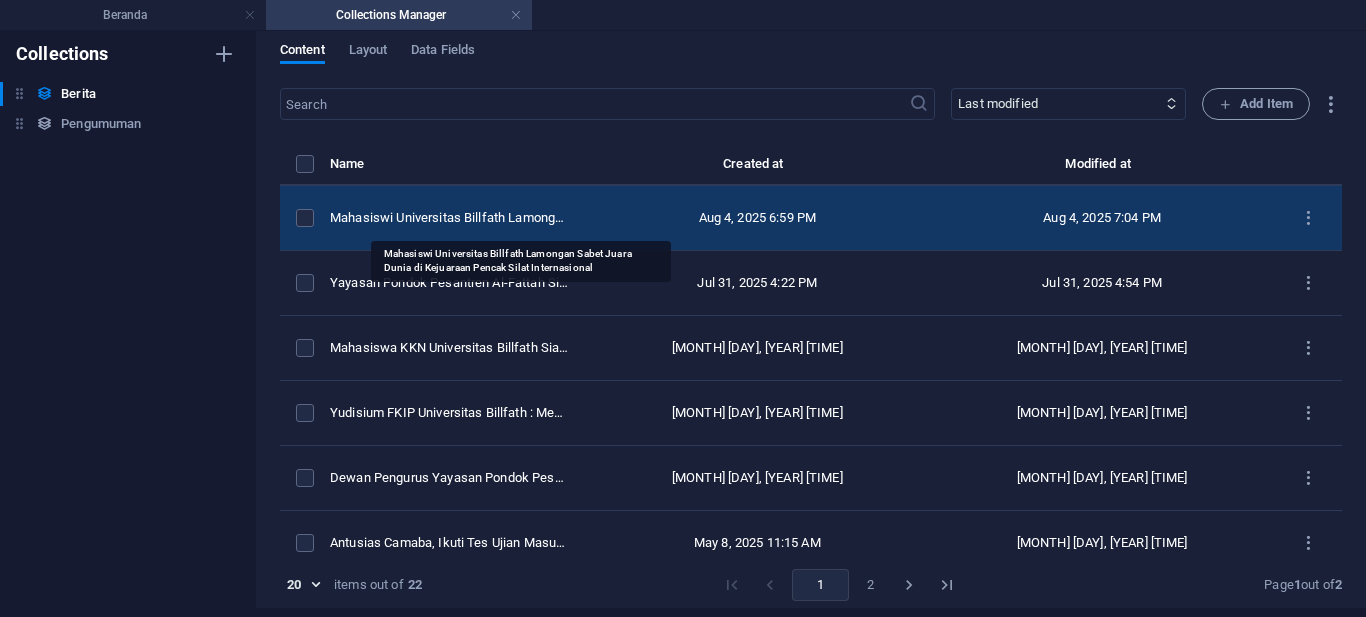 click on "Mahasiswi Universitas Billfath Lamongan Sabet Juara Dunia di Kejuaraan Pencak Silat Internasional" at bounding box center [449, 218] 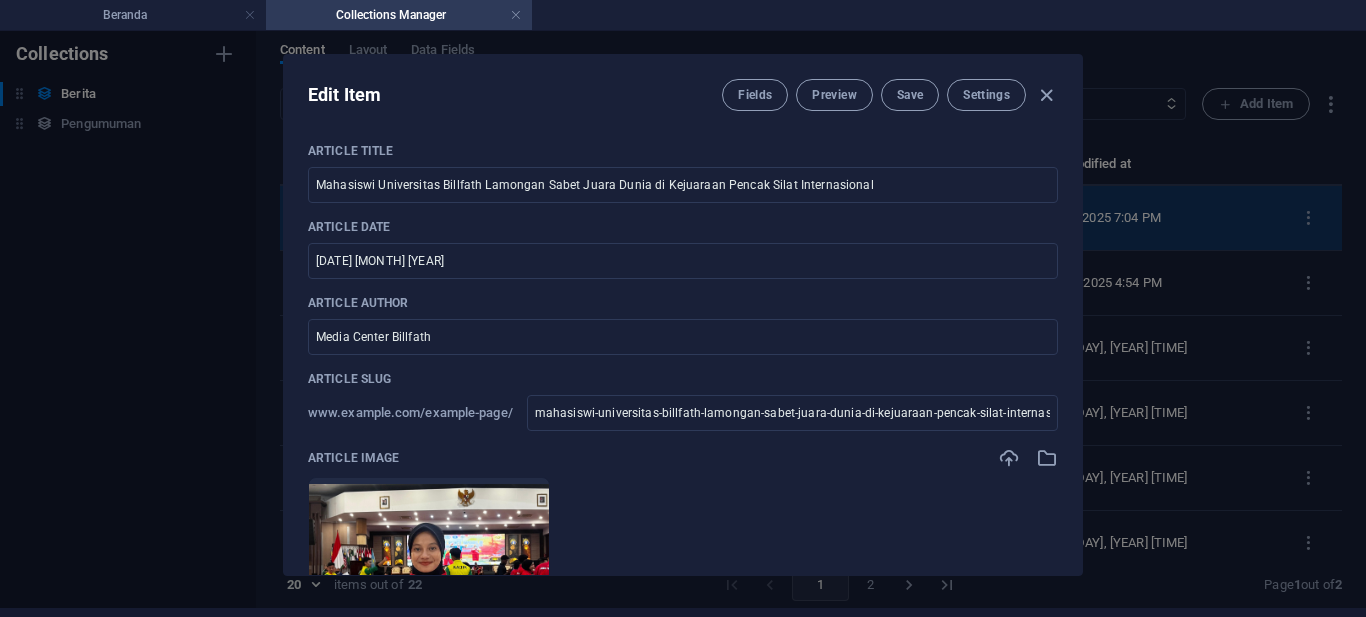 scroll, scrollTop: 0, scrollLeft: 0, axis: both 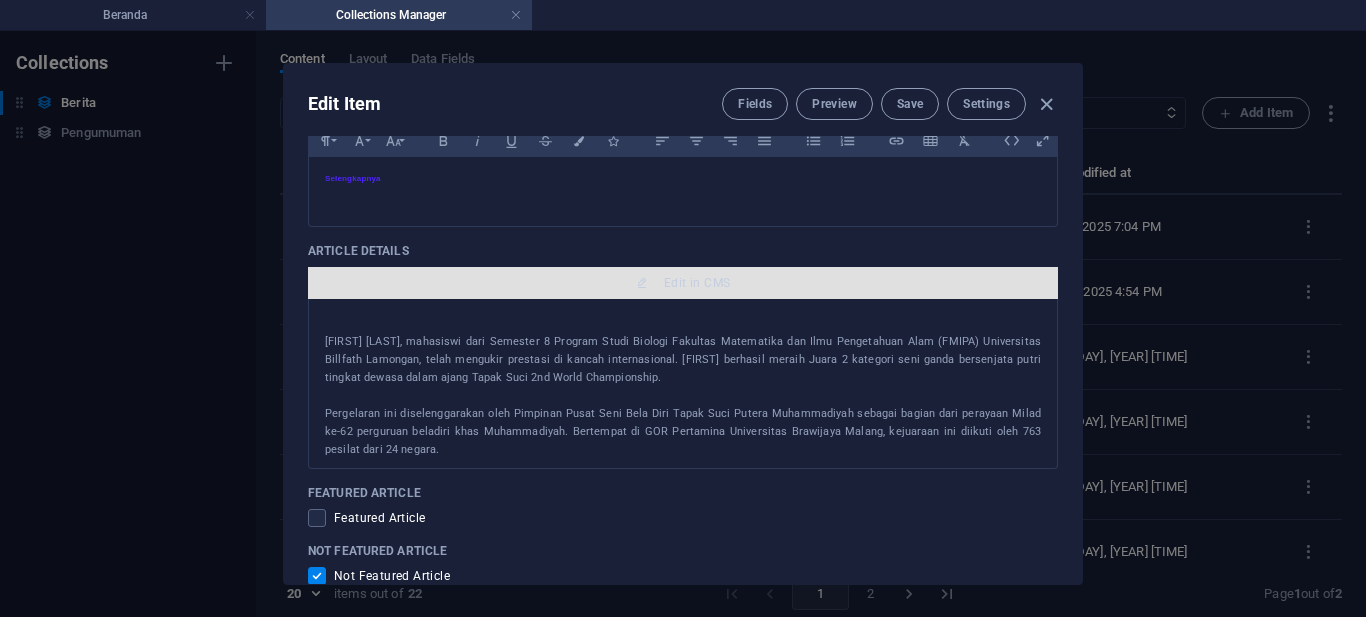 click on "Edit in CMS" at bounding box center [697, 283] 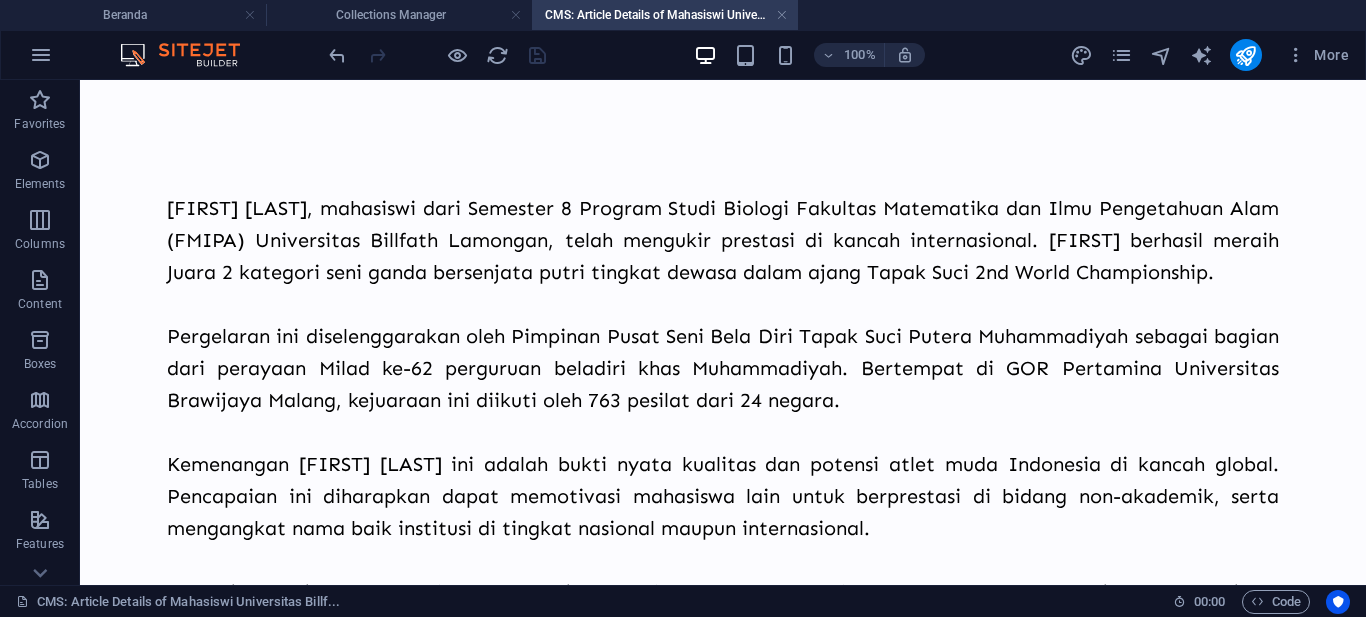 scroll, scrollTop: 0, scrollLeft: 0, axis: both 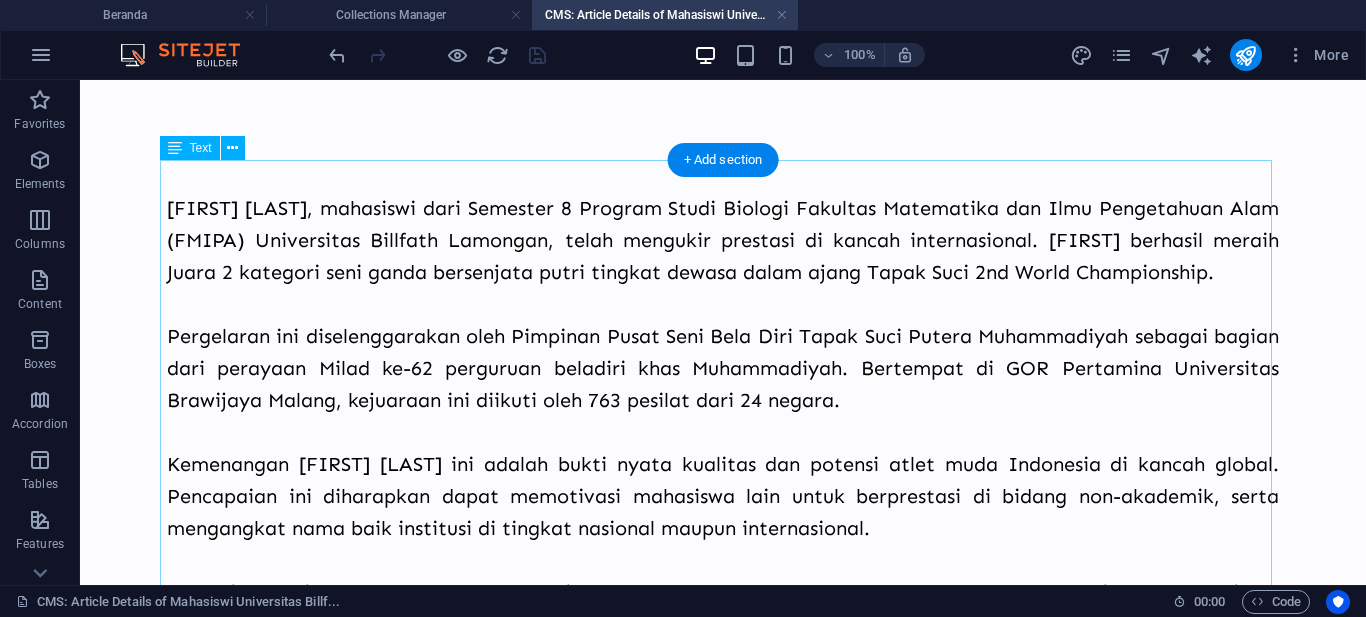 click on "[FIRST] [LAST], mahasiswi dari Semester 8 Program Studi Biologi Fakultas Matematika dan Ilmu Pengetahuan Alam (FMIPA) Universitas Billfath Lamongan, telah mengukir prestasi di kancah internasional. [FIRST] berhasil meraih Juara 2 kategori seni ganda bersenjata putri tingkat dewasa dalam ajang Tapak Suci 2nd World Championship. Pergelaran ini diselenggarakan oleh Pimpinan Pusat Seni Bela Diri Tapak Suci Putera Muhammadiyah sebagai bagian dari perayaan Milad ke-62 perguruan beladiri khas Muhammadiyah. Bertempat di GOR Pertamina Universitas Brawijaya Malang, kejuaraan ini diikuti oleh 763 pesilat dari 24 negara. Kemenangan [FIRST] [LAST] ini adalah bukti nyata kualitas dan potensi atlet muda Indonesia di kancah global. Pencapaian ini diharapkan dapat memotivasi mahasiswa lain untuk berprestasi di bidang non-akademik, serta mengangkat nama baik institusi di tingkat nasional maupun internasional." at bounding box center [723, 608] 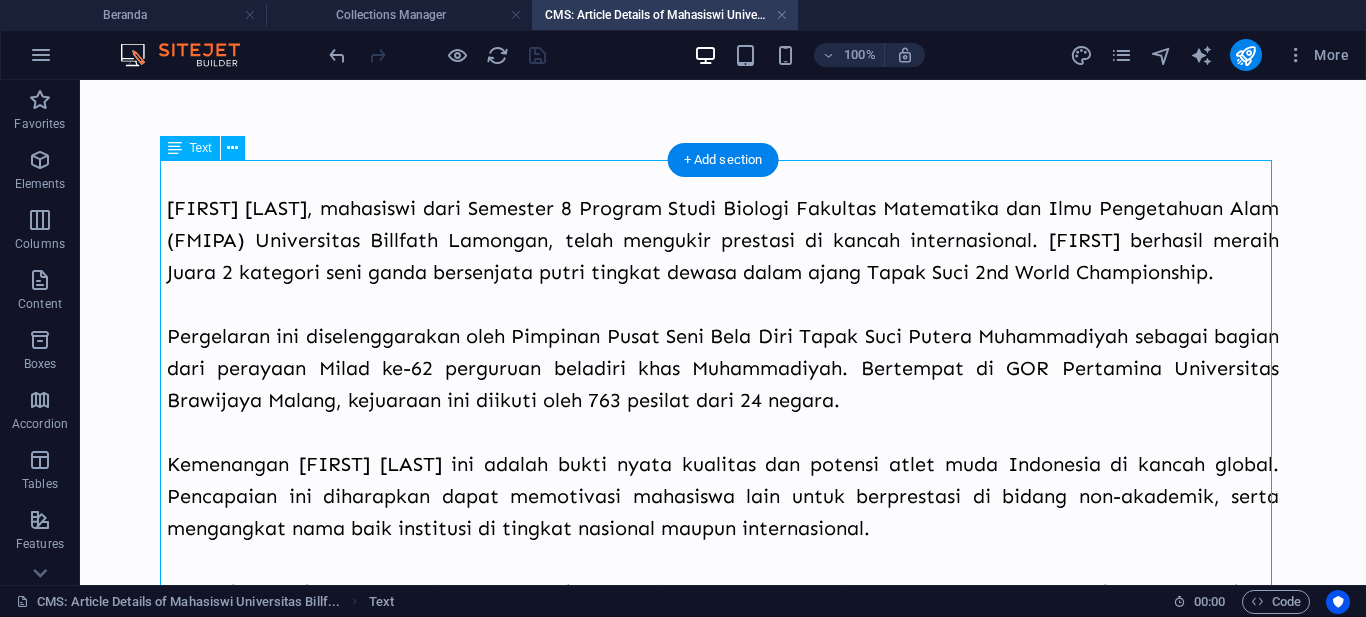 click on "[FIRST] [LAST], mahasiswi dari Semester 8 Program Studi Biologi Fakultas Matematika dan Ilmu Pengetahuan Alam (FMIPA) Universitas Billfath Lamongan, telah mengukir prestasi di kancah internasional. [FIRST] berhasil meraih Juara 2 kategori seni ganda bersenjata putri tingkat dewasa dalam ajang Tapak Suci 2nd World Championship. Pergelaran ini diselenggarakan oleh Pimpinan Pusat Seni Bela Diri Tapak Suci Putera Muhammadiyah sebagai bagian dari perayaan Milad ke-62 perguruan beladiri khas Muhammadiyah. Bertempat di GOR Pertamina Universitas Brawijaya Malang, kejuaraan ini diikuti oleh 763 pesilat dari 24 negara. Kemenangan [FIRST] [LAST] ini adalah bukti nyata kualitas dan potensi atlet muda Indonesia di kancah global. Pencapaian ini diharapkan dapat memotivasi mahasiswa lain untuk berprestasi di bidang non-akademik, serta mengangkat nama baik institusi di tingkat nasional maupun internasional." at bounding box center (723, 608) 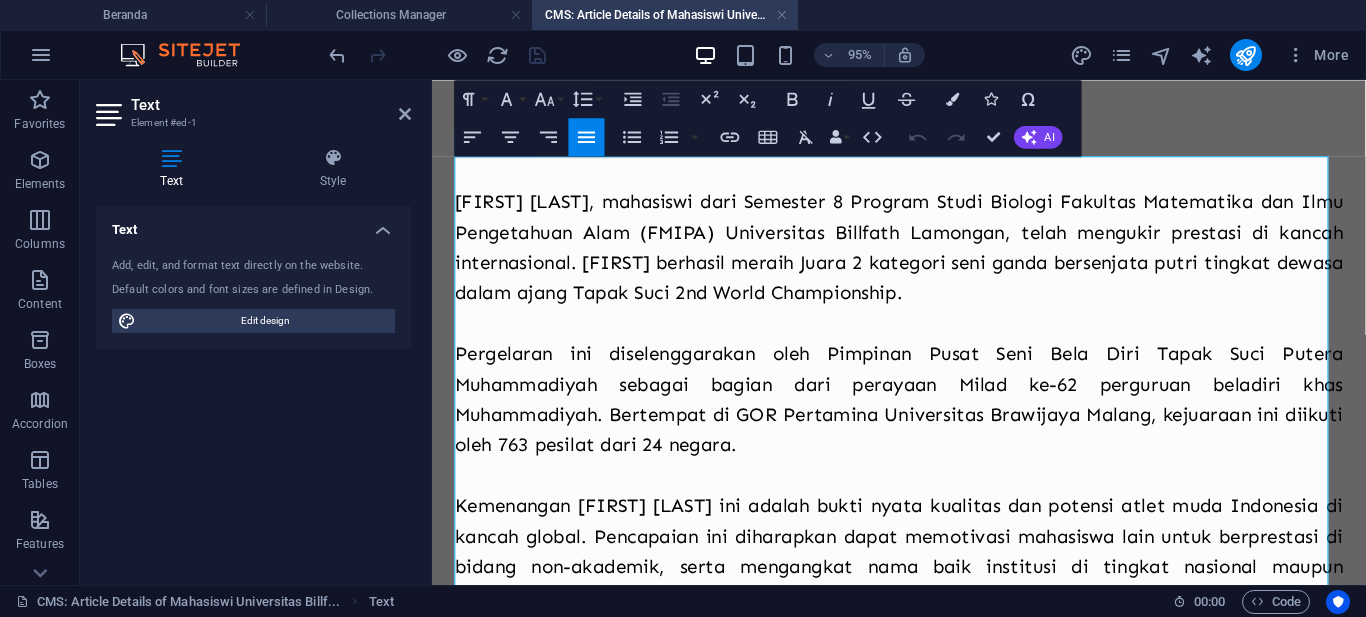 click on "[FIRST] [LAST], mahasiswi dari Semester 8 Program Studi Biologi Fakultas Matematika dan Ilmu Pengetahuan Alam (FMIPA) Universitas Billfath Lamongan, telah mengukir prestasi di kancah internasional. [FIRST] berhasil meraih Juara 2 kategori seni ganda bersenjata putri tingkat dewasa dalam ajang Tapak Suci 2nd World Championship." at bounding box center [923, 256] 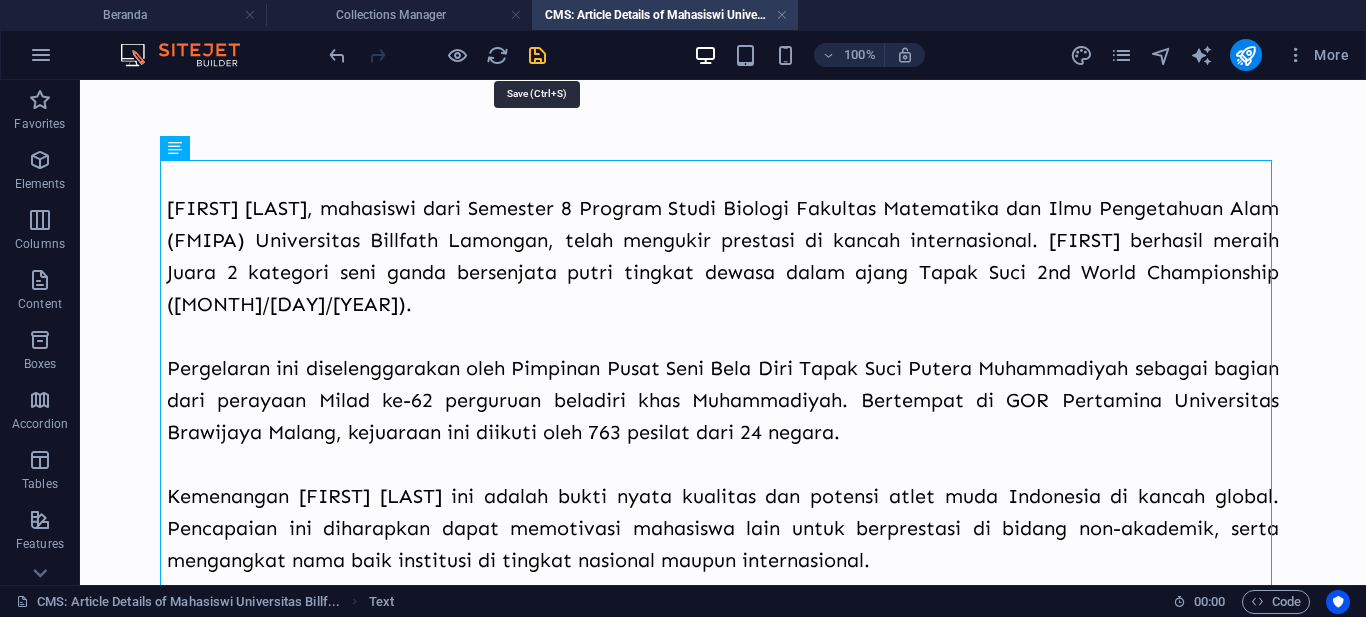 click at bounding box center [537, 55] 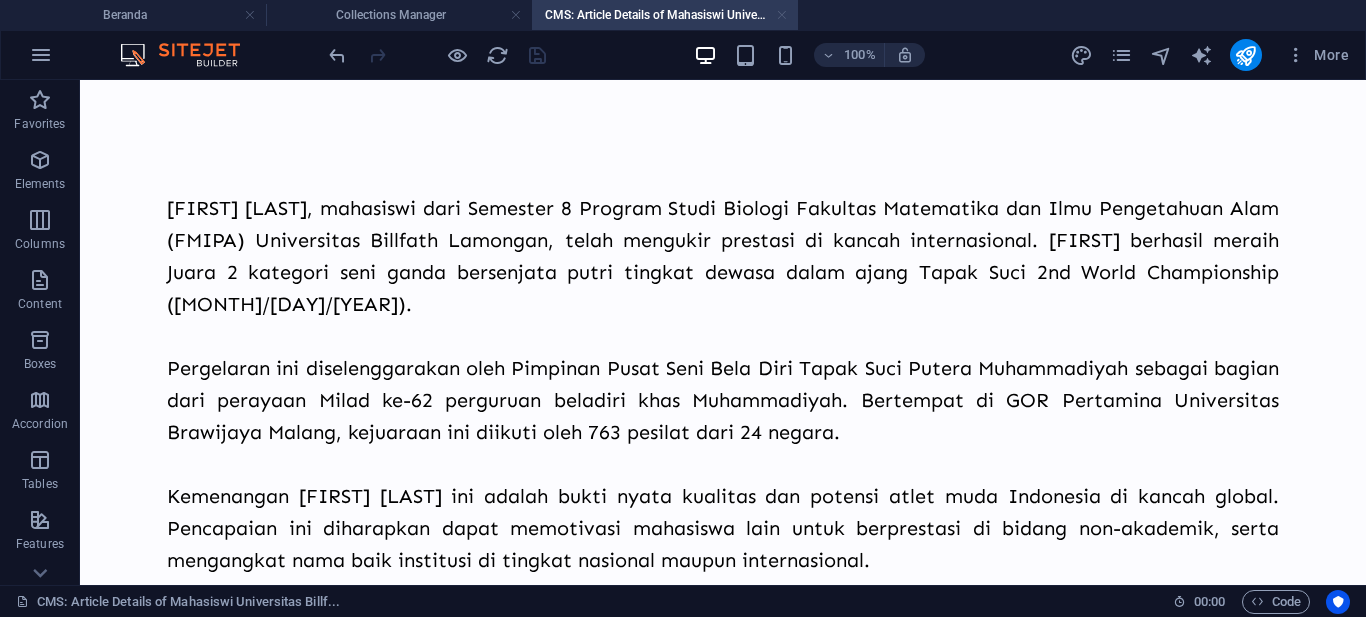 click at bounding box center [782, 15] 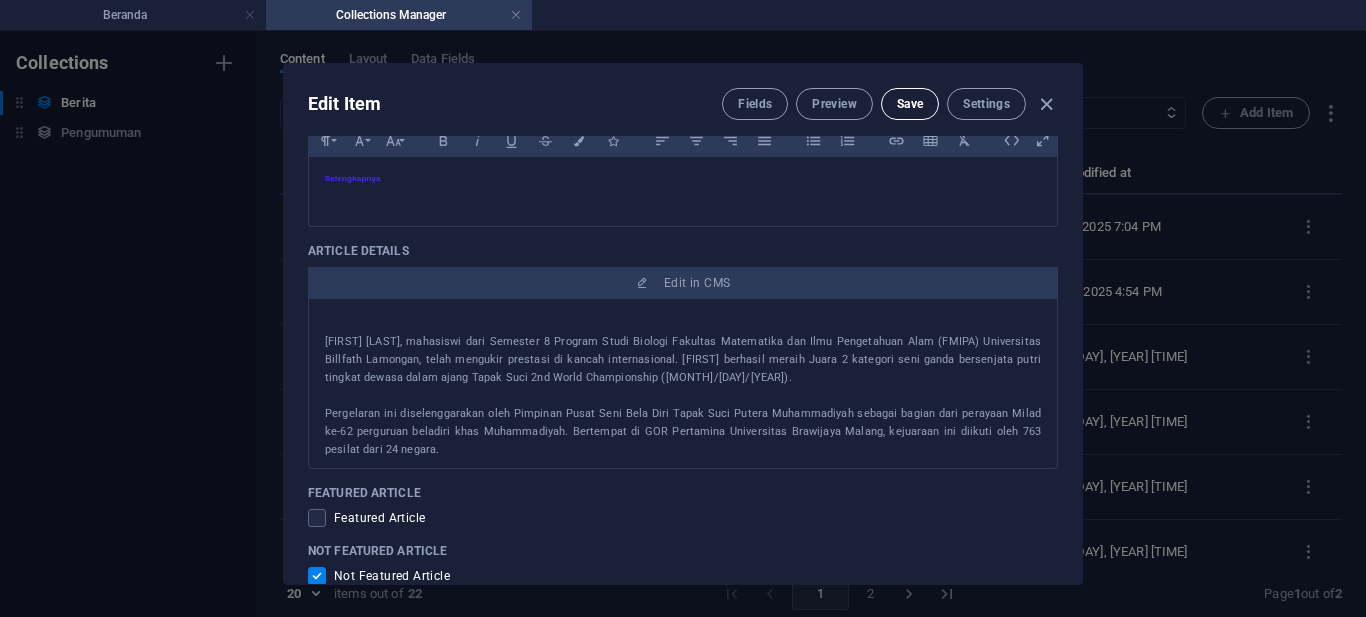 click on "Save" at bounding box center (910, 104) 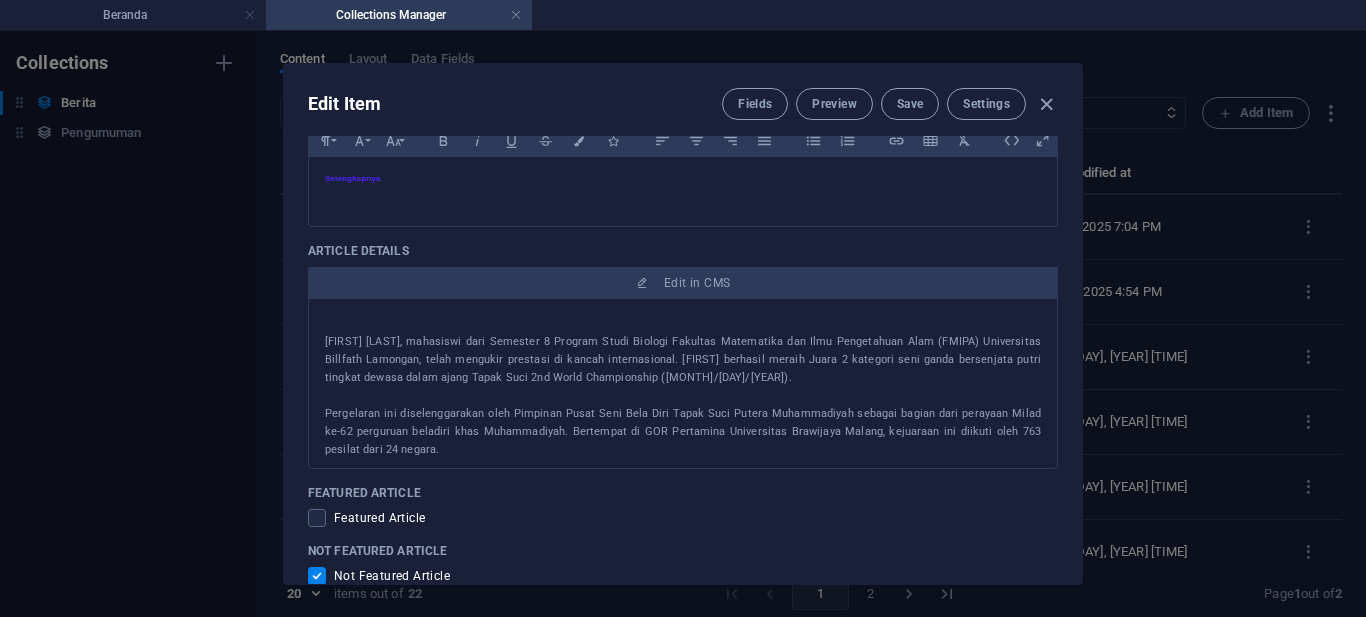click at bounding box center (1046, 104) 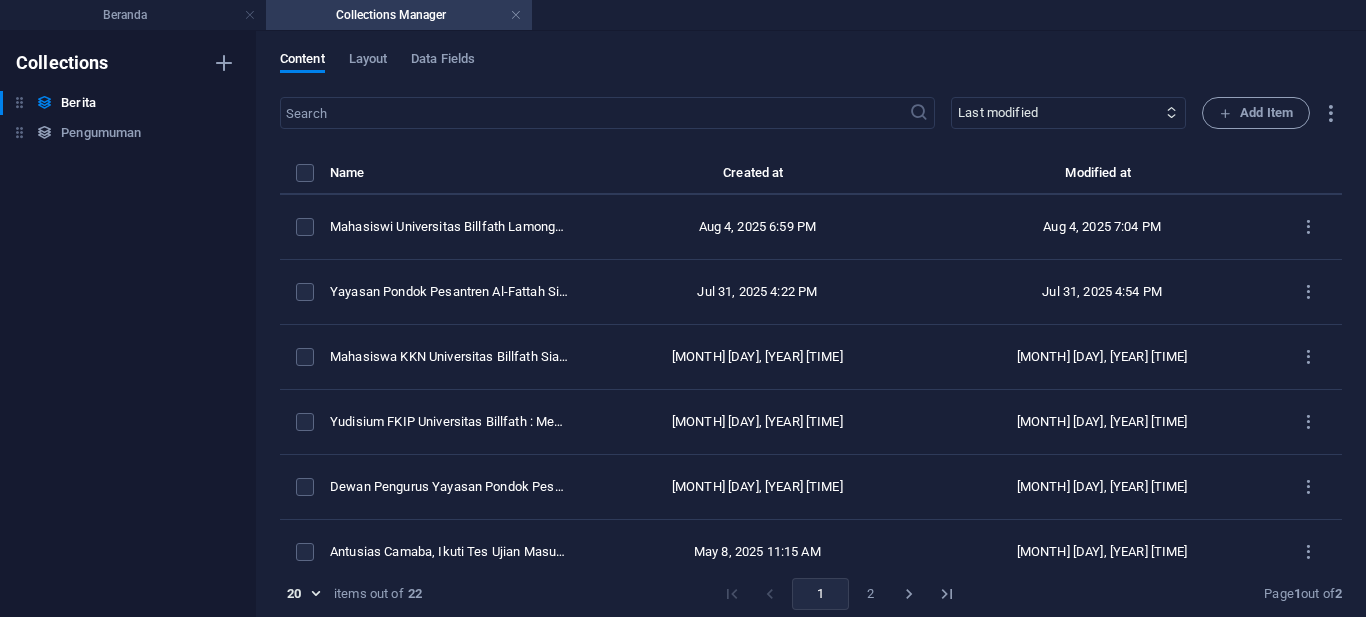 scroll, scrollTop: 0, scrollLeft: 0, axis: both 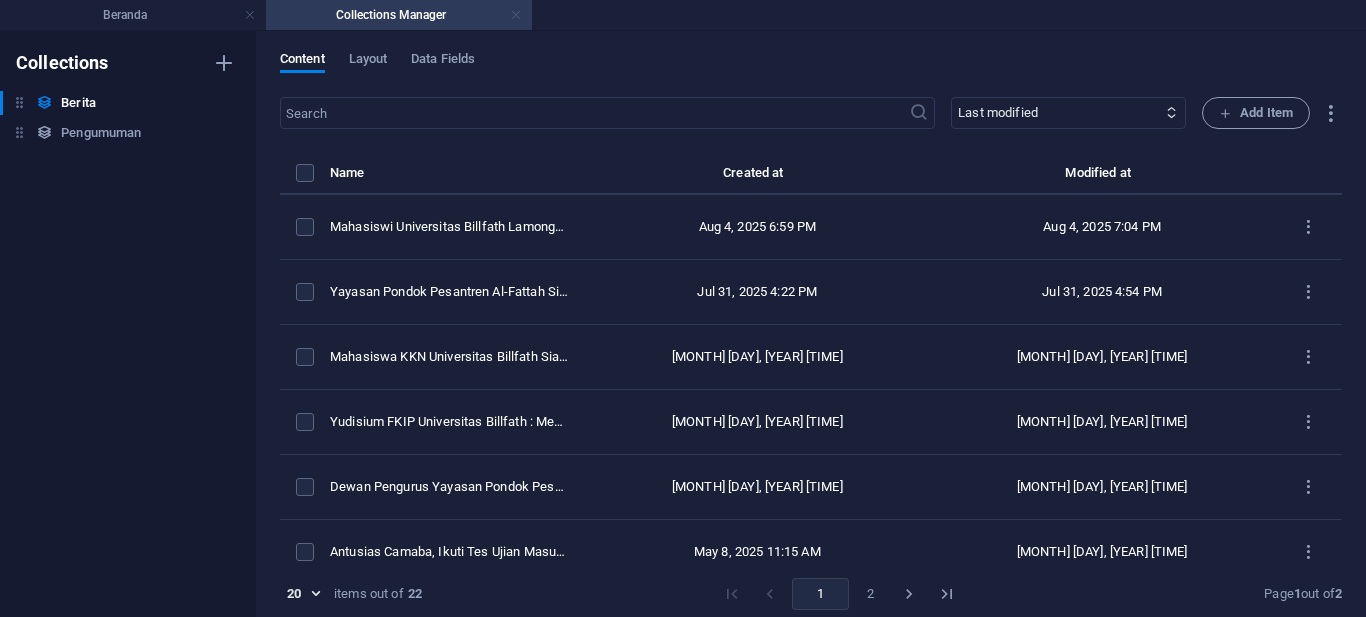 click at bounding box center (516, 15) 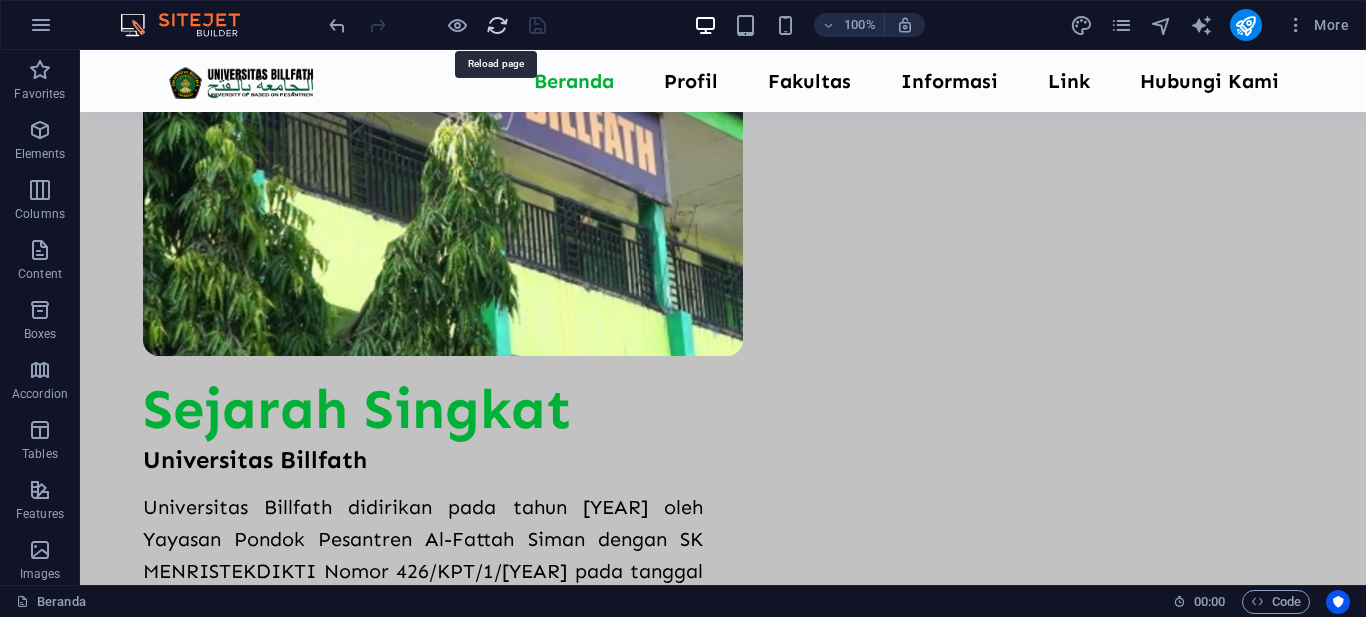 click at bounding box center [497, 25] 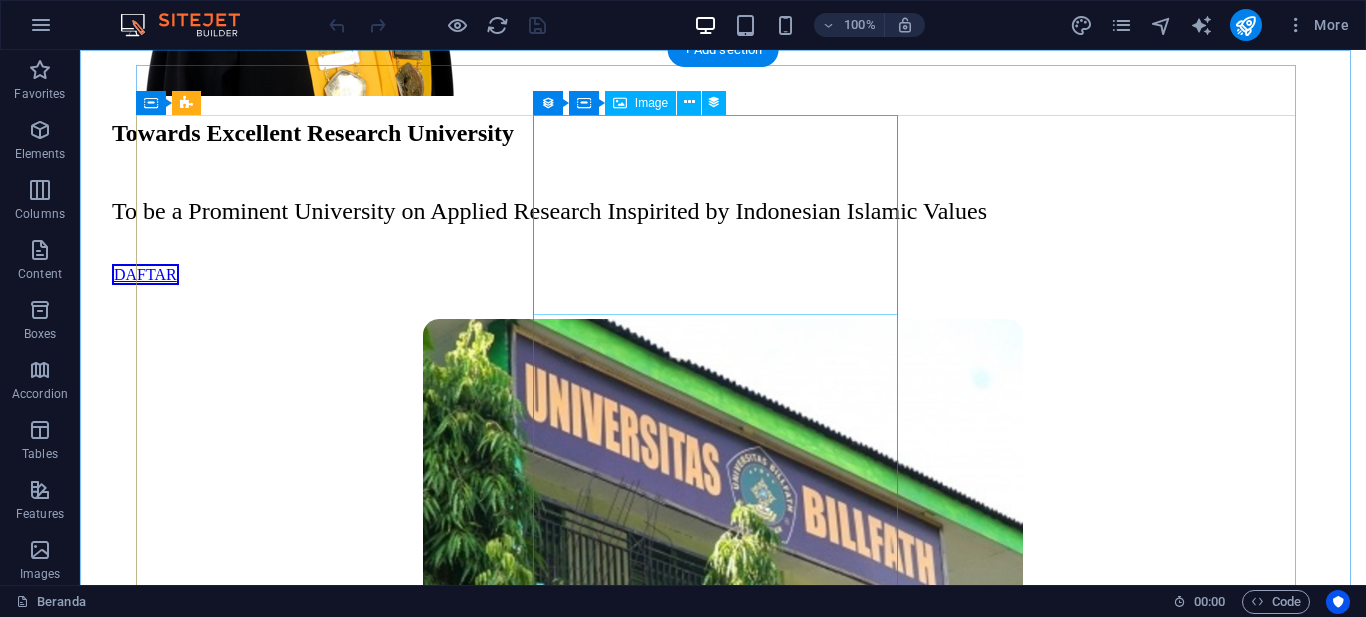 scroll, scrollTop: 900, scrollLeft: 0, axis: vertical 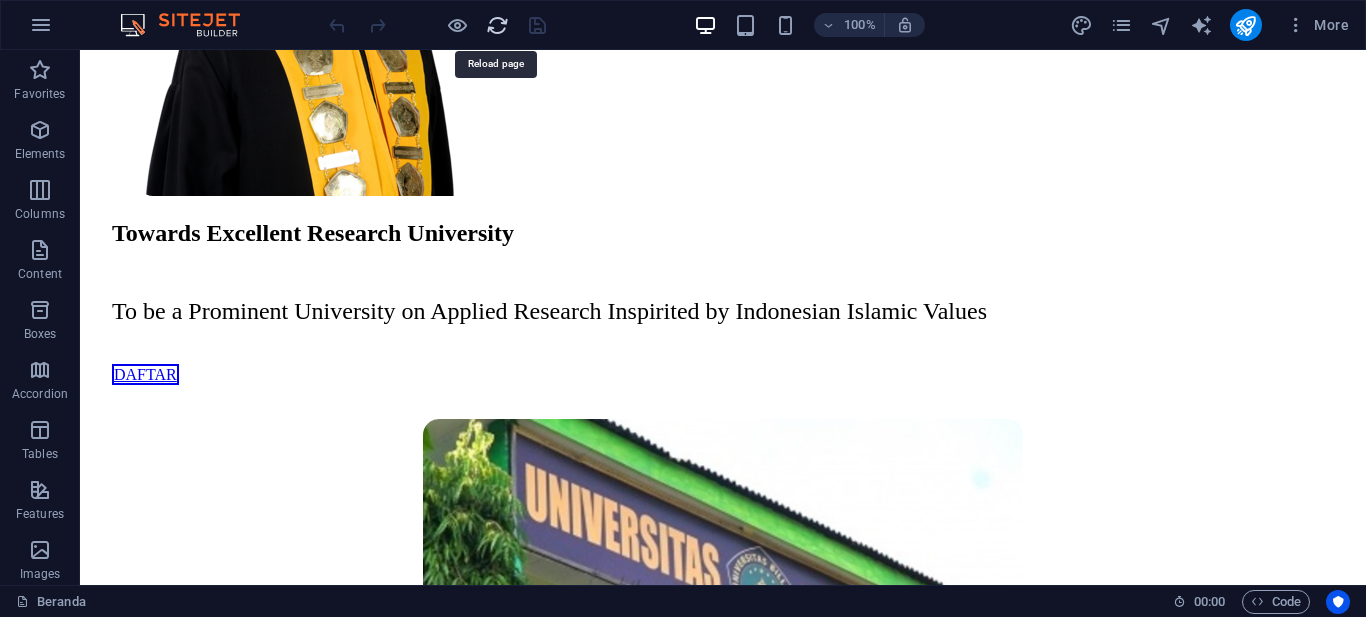 click at bounding box center (497, 25) 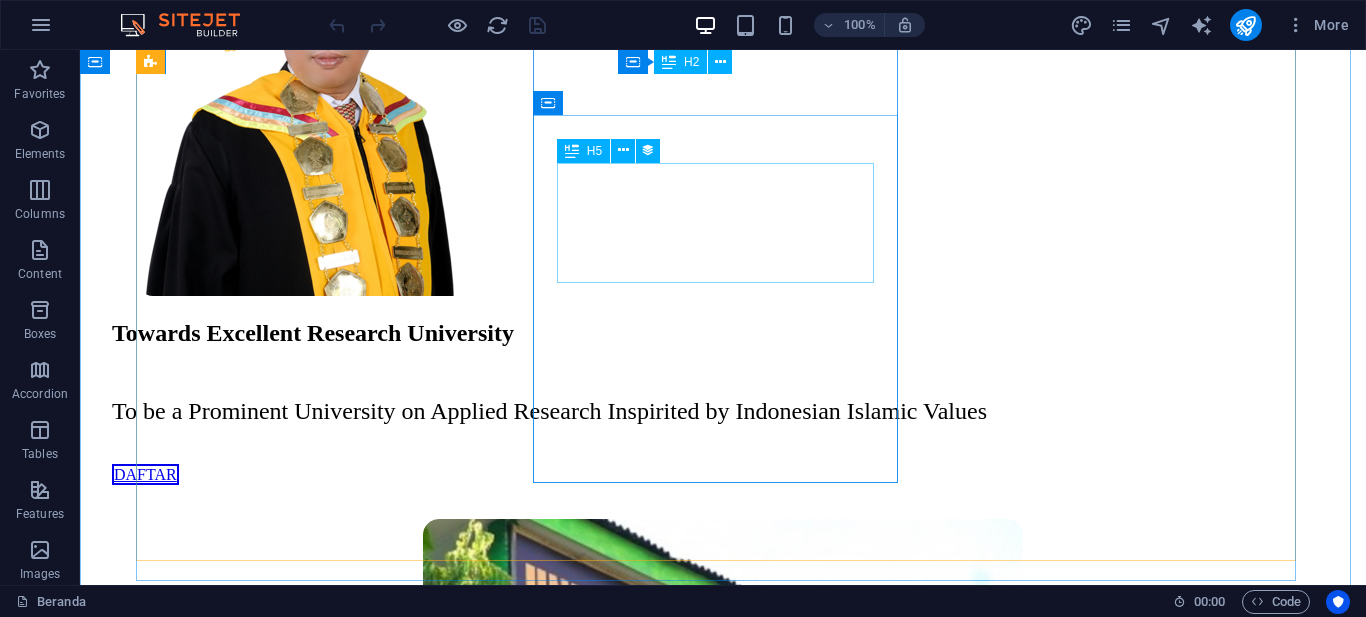 scroll, scrollTop: 1200, scrollLeft: 0, axis: vertical 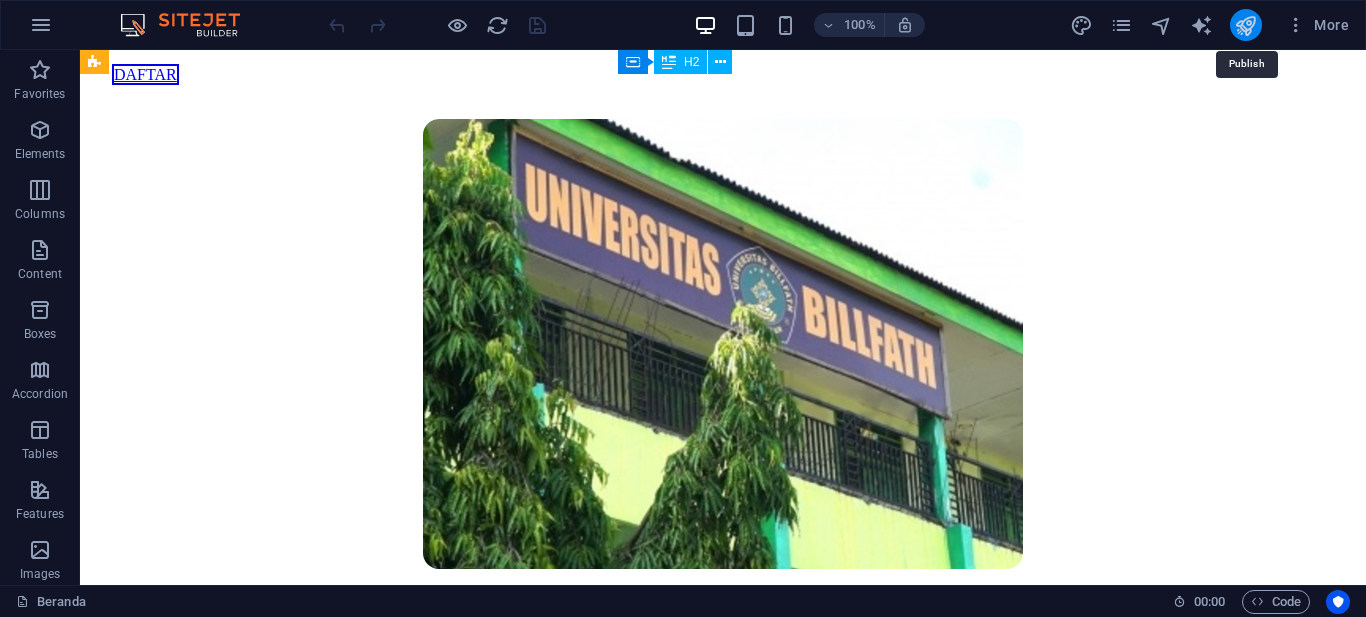 click at bounding box center [1245, 25] 